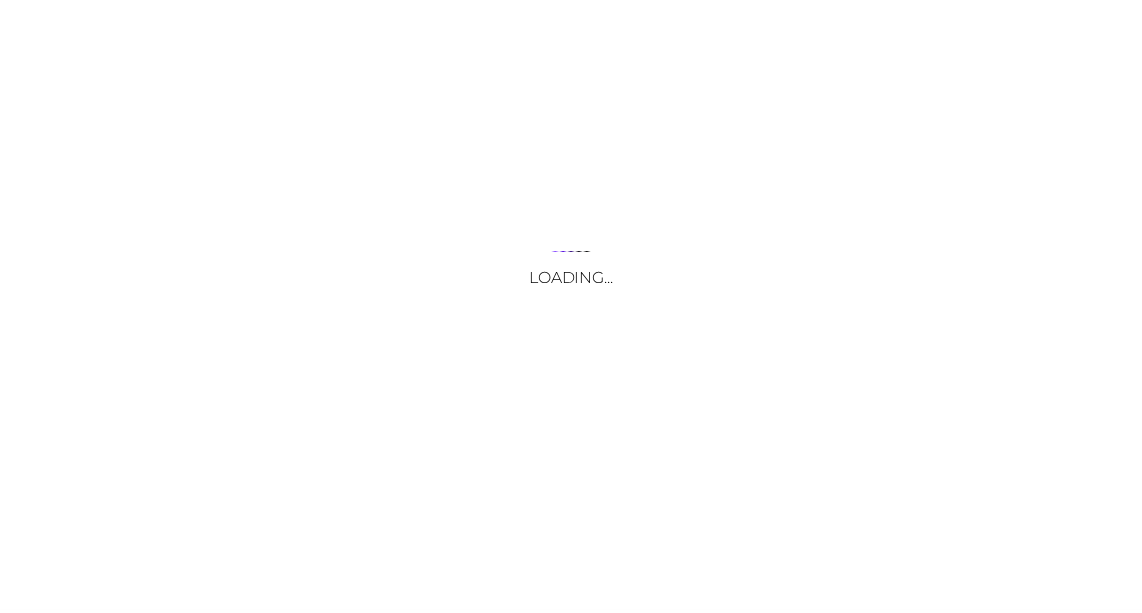 scroll, scrollTop: 0, scrollLeft: 0, axis: both 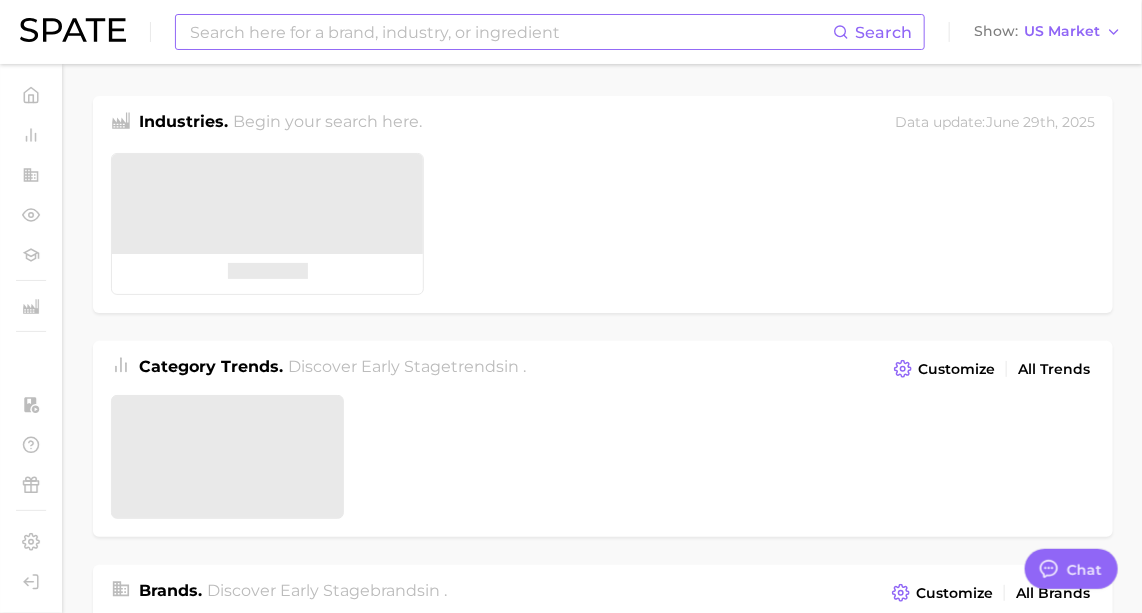 click at bounding box center [510, 32] 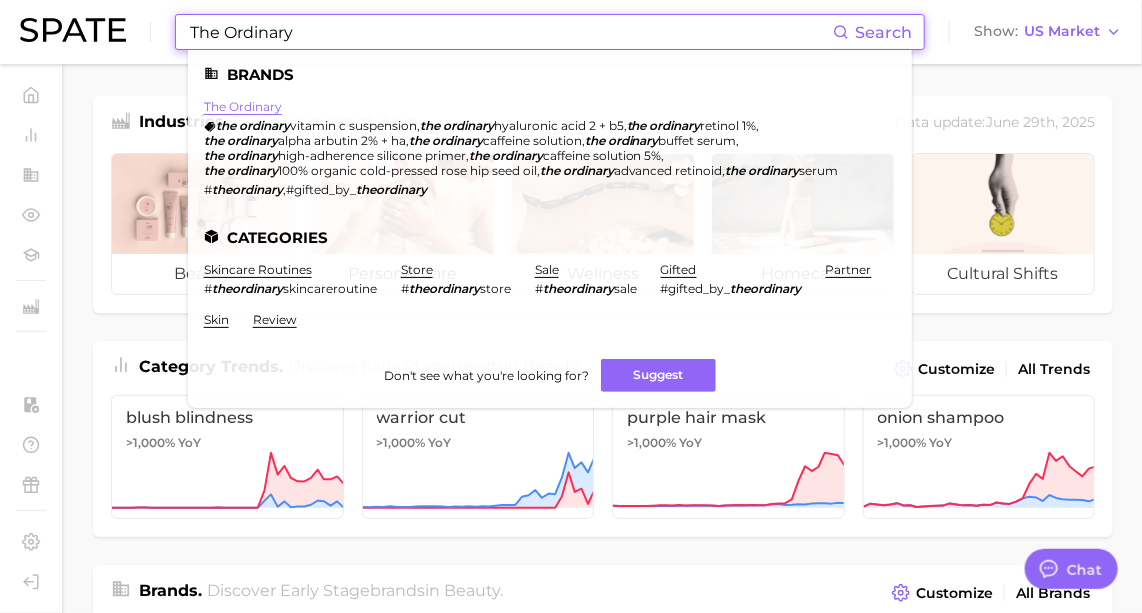 type on "The Ordinary" 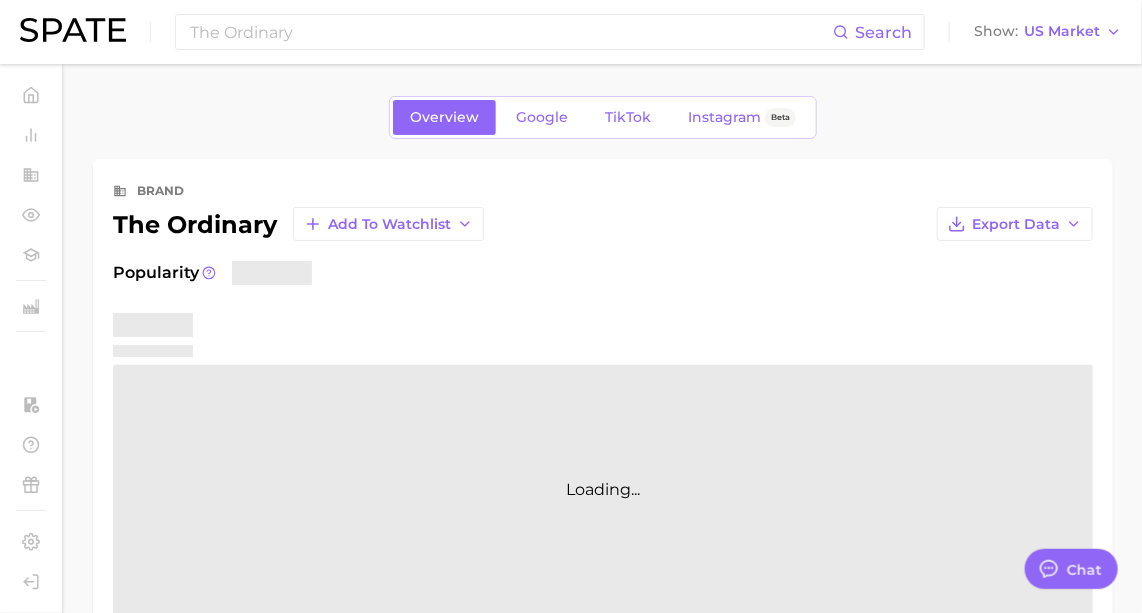 type on "x" 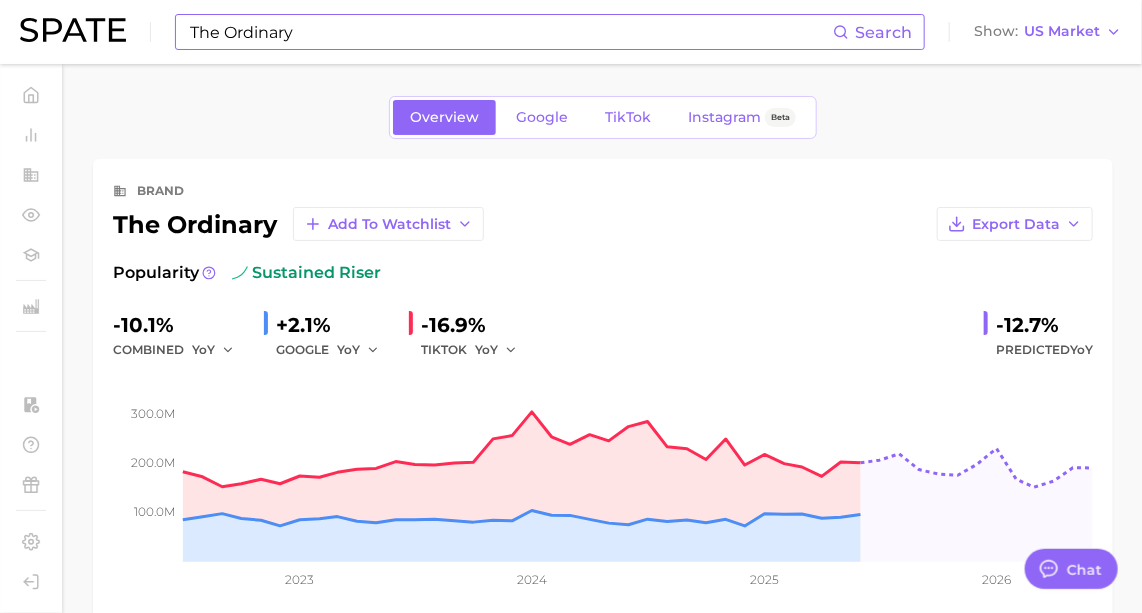 click on "The Ordinary" at bounding box center (510, 32) 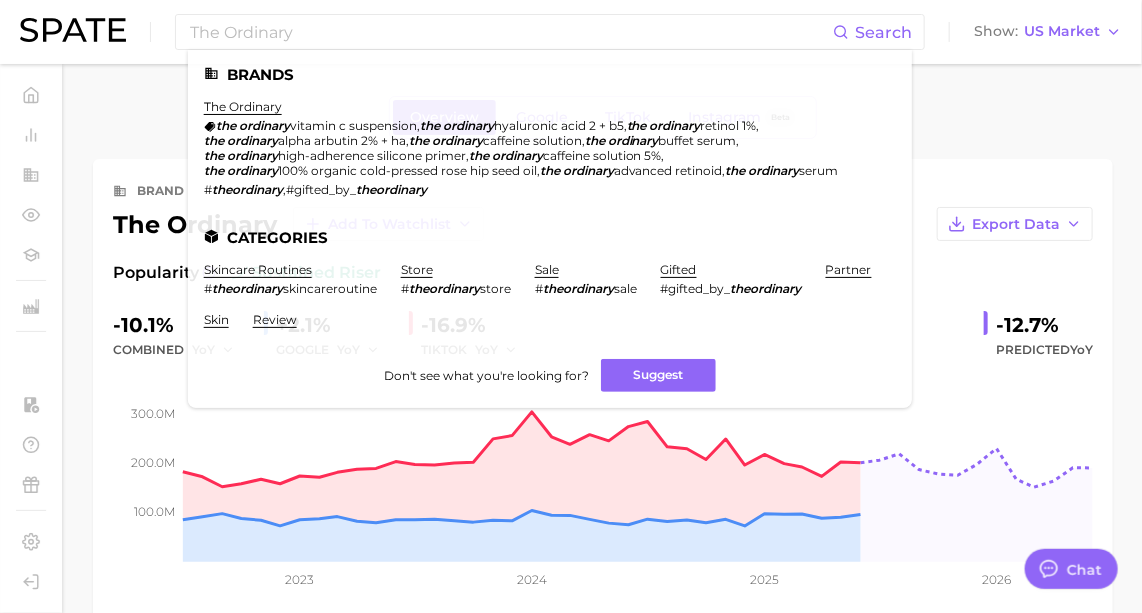 click on "the ordinary toner product format 1.4m Very high +77.8% +0.9%" at bounding box center [603, 937] 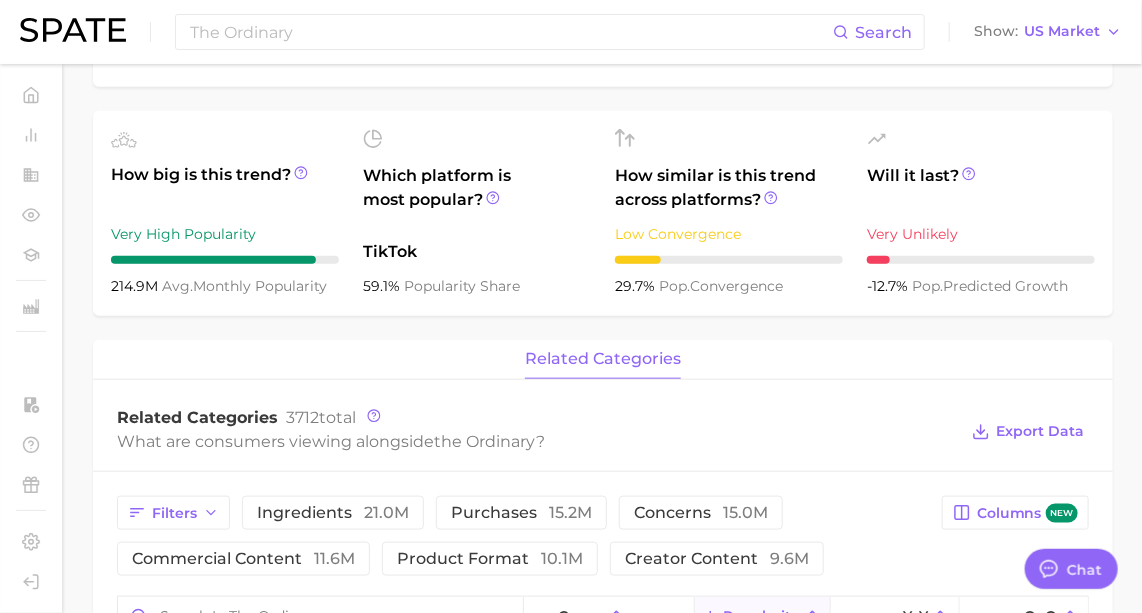 scroll, scrollTop: 727, scrollLeft: 0, axis: vertical 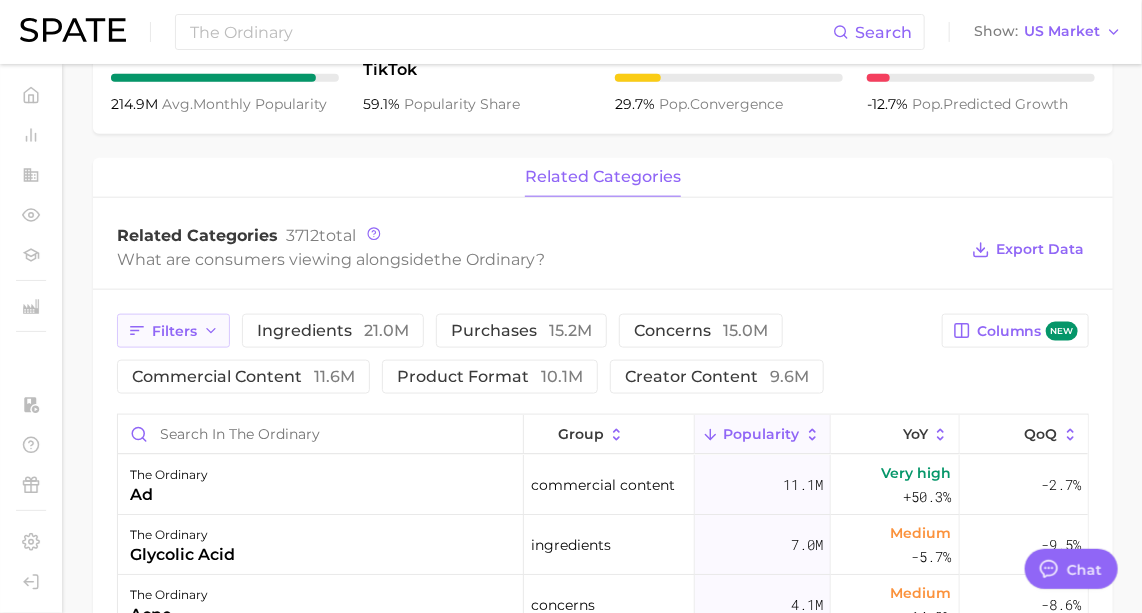click on "Filters" at bounding box center (173, 331) 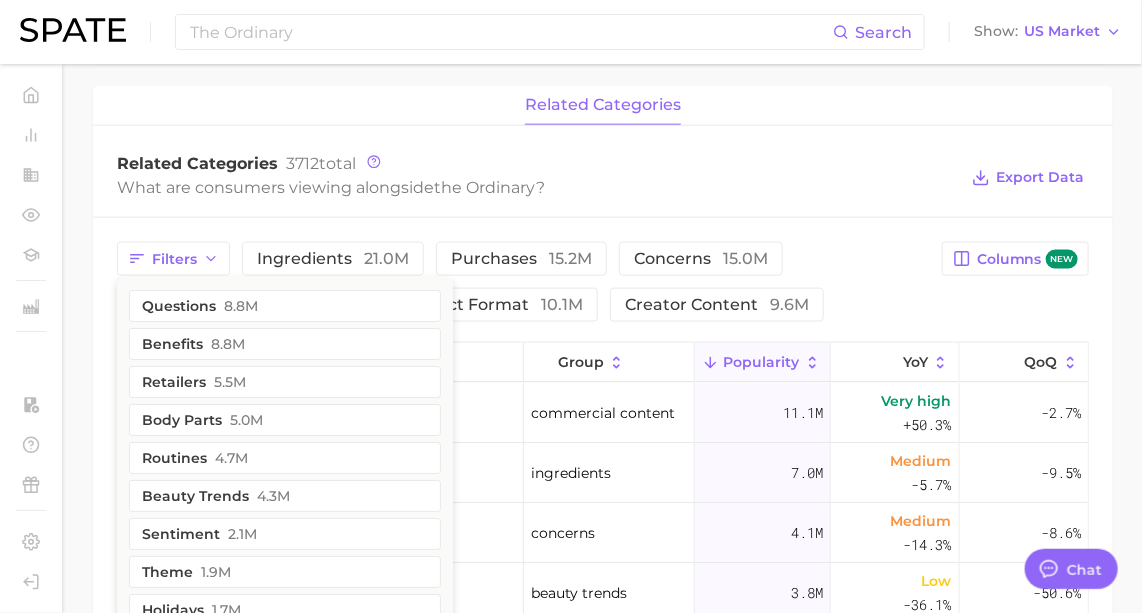 scroll, scrollTop: 909, scrollLeft: 0, axis: vertical 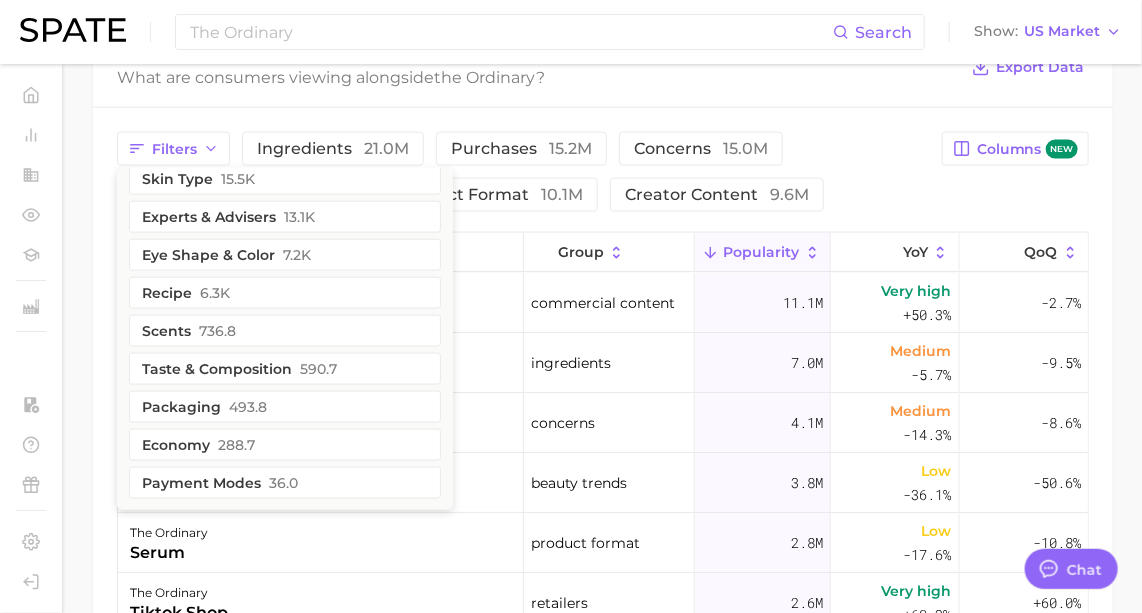 click on "Related Categories 3712  total What are consumers viewing alongside  the ordinary ? Export Data" at bounding box center (603, 68) 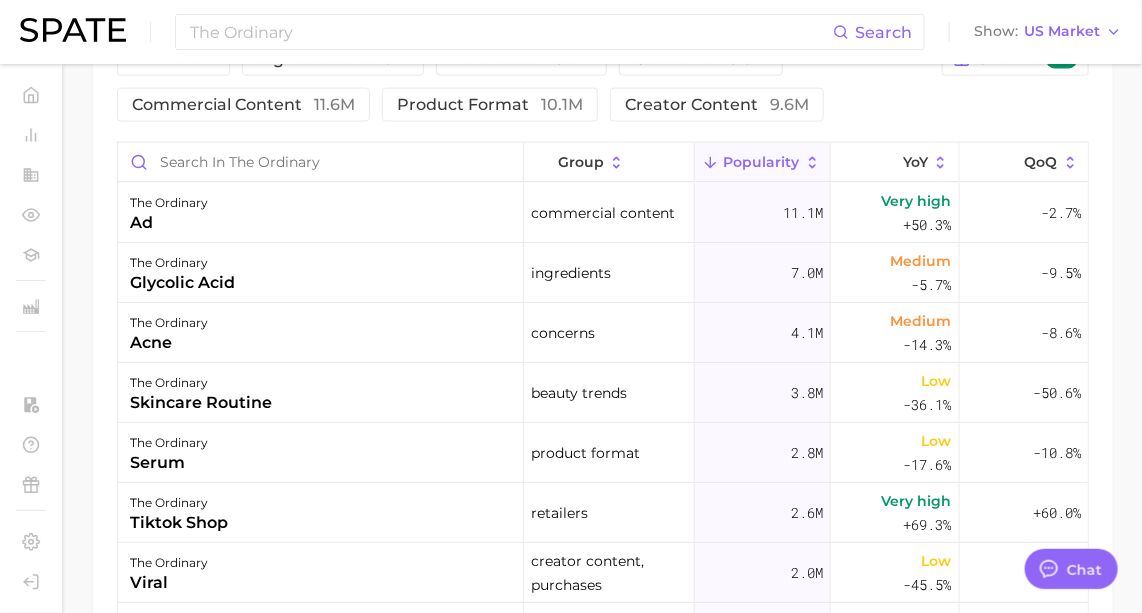 scroll, scrollTop: 1090, scrollLeft: 0, axis: vertical 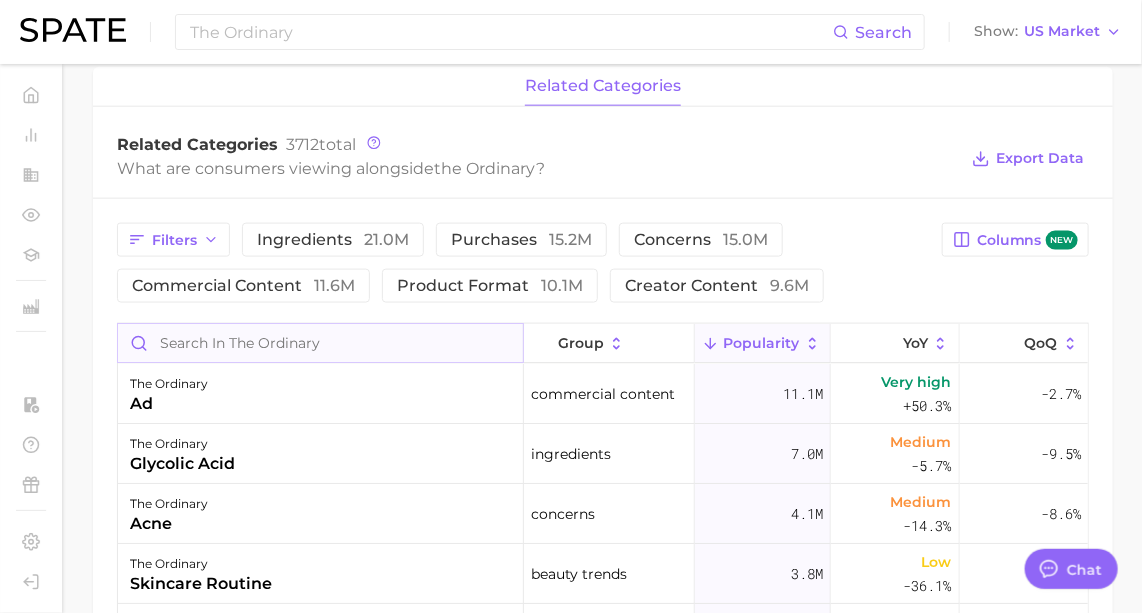 click at bounding box center (320, 343) 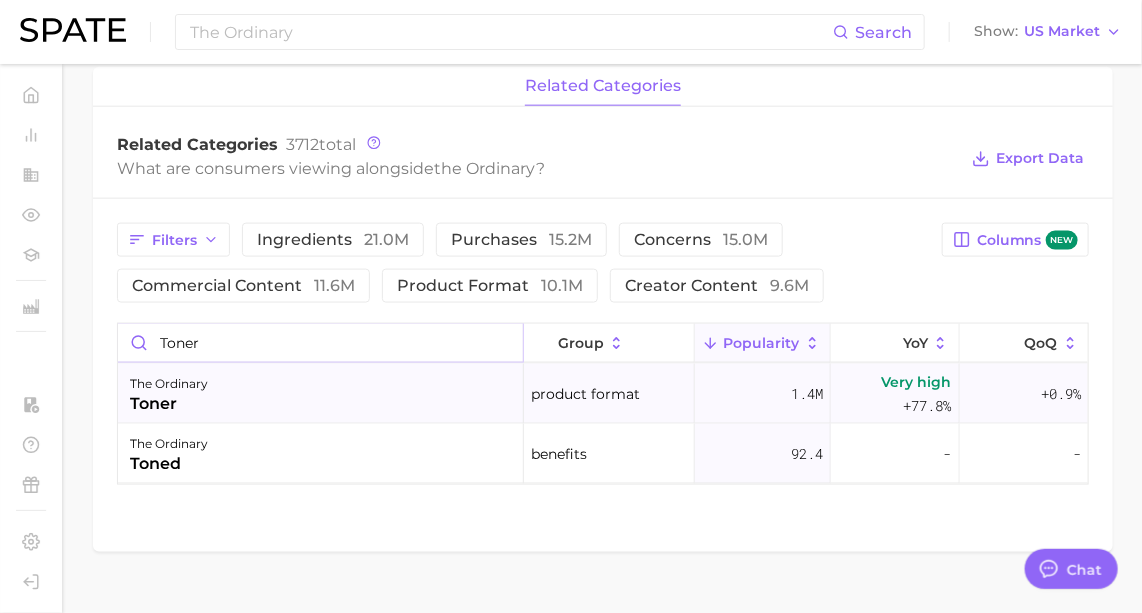 type on "toner" 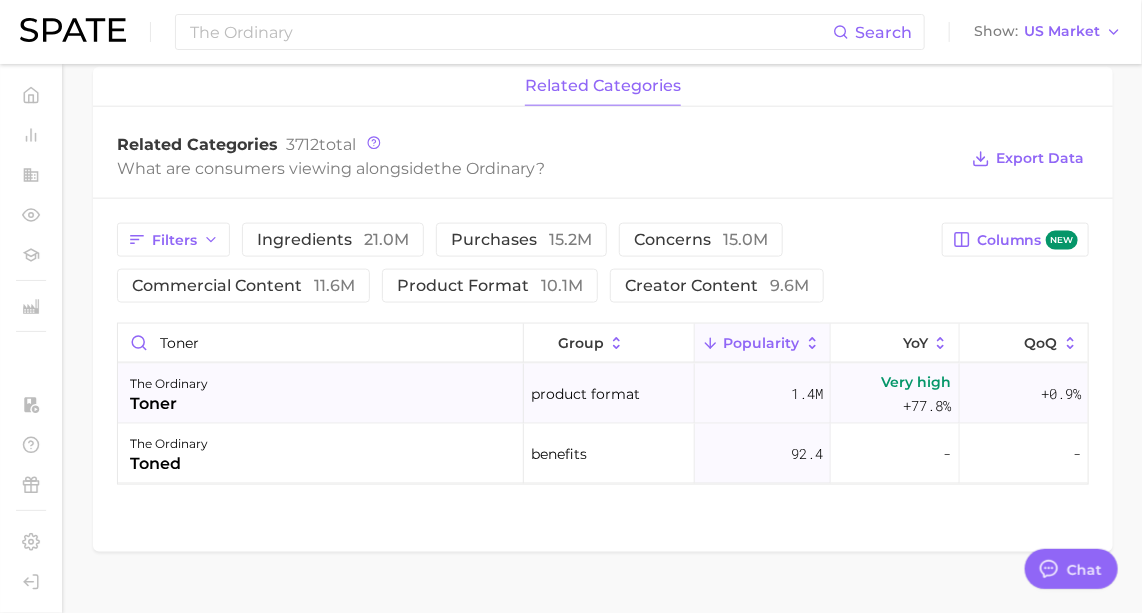 click on "the ordinary toner" at bounding box center [321, 394] 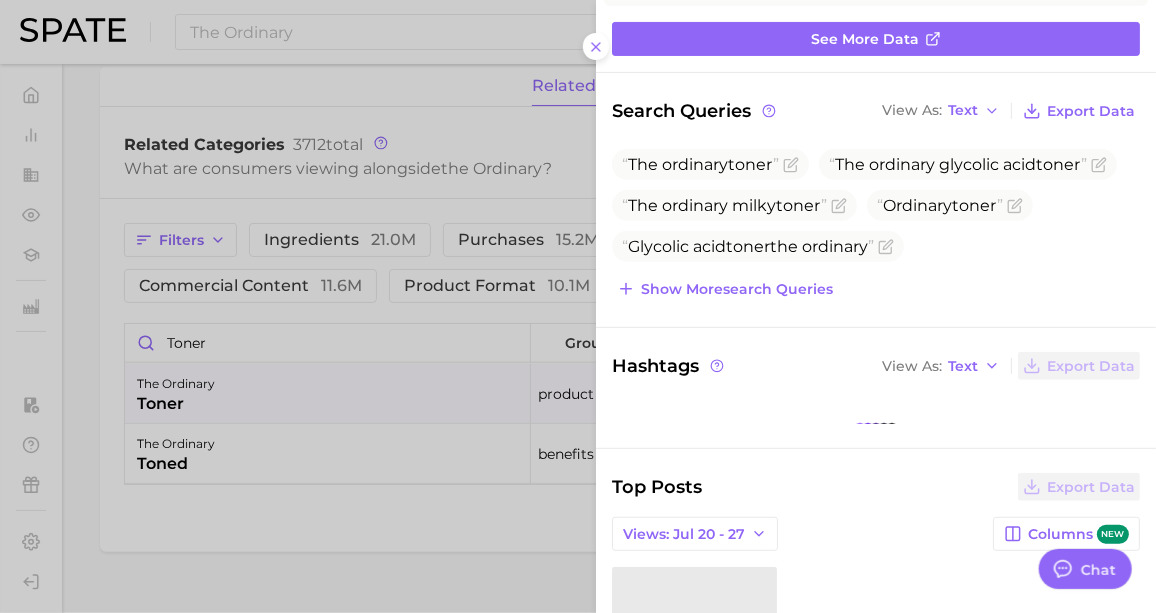 scroll, scrollTop: 454, scrollLeft: 0, axis: vertical 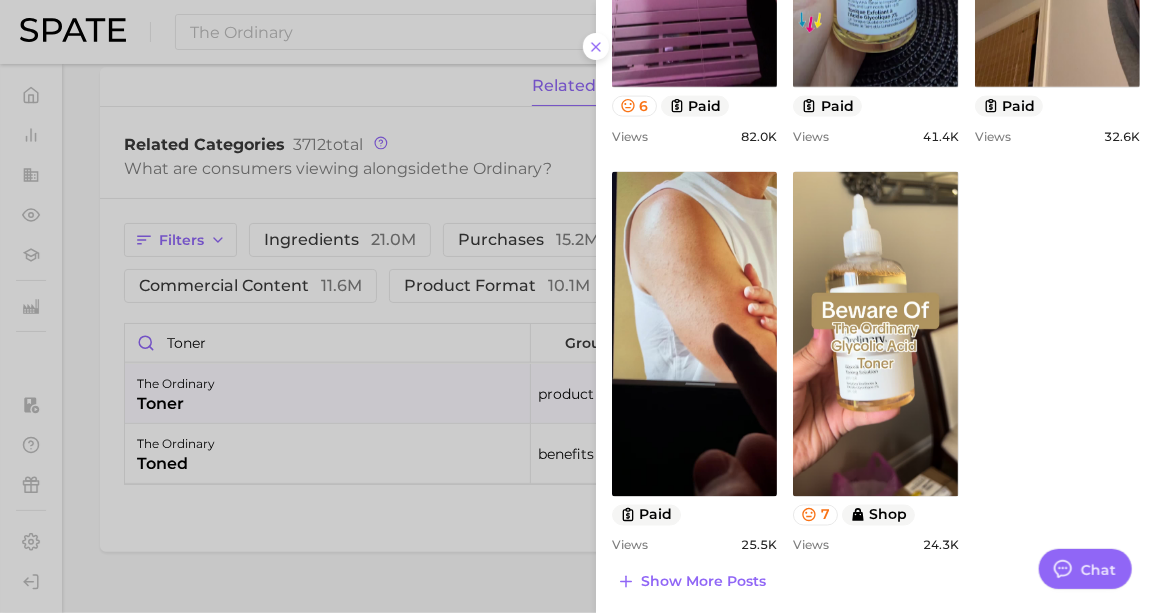 click at bounding box center [578, 306] 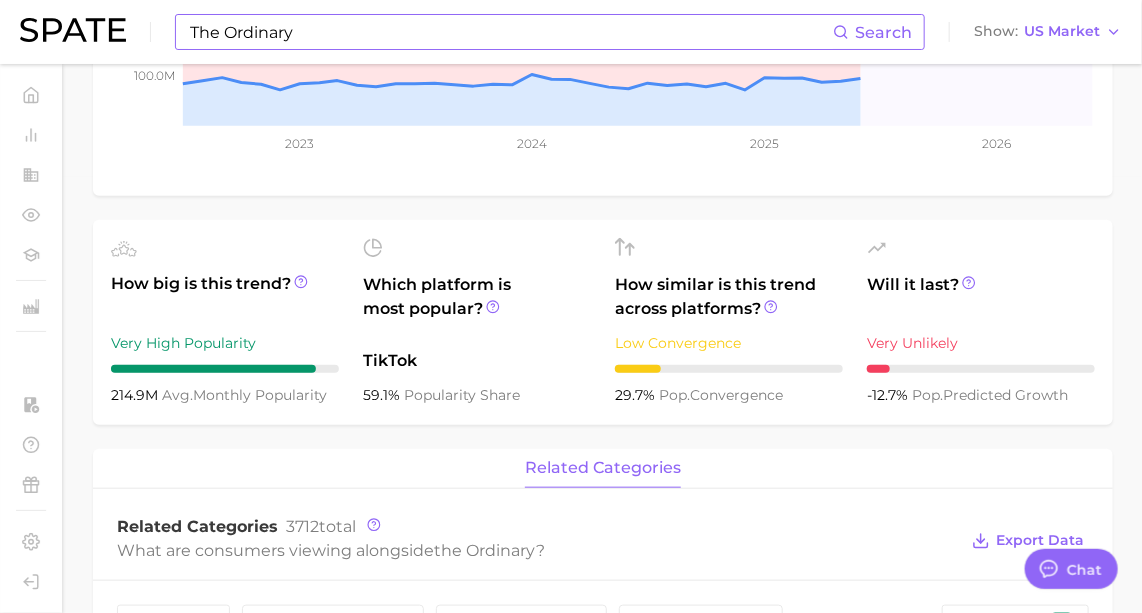 scroll, scrollTop: 363, scrollLeft: 0, axis: vertical 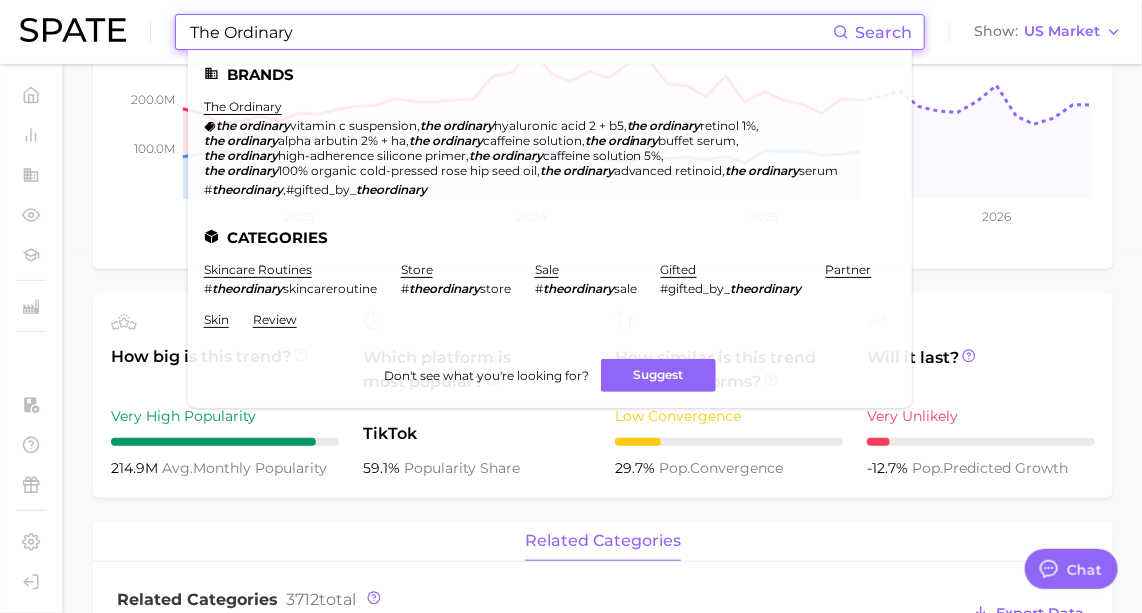click on "The Ordinary" at bounding box center [510, 32] 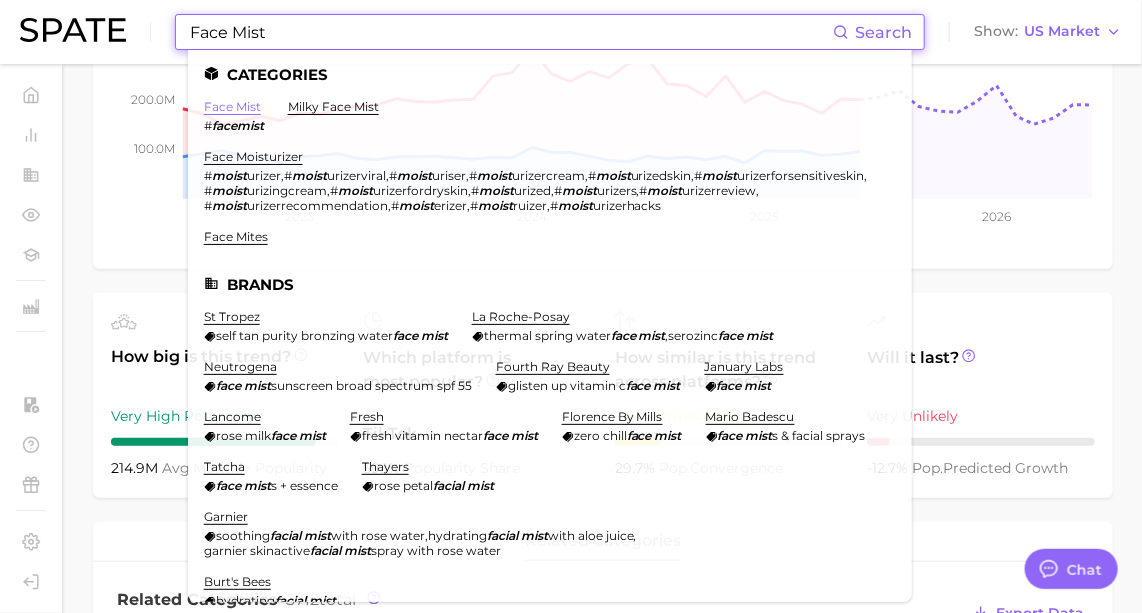 type on "Face Mist" 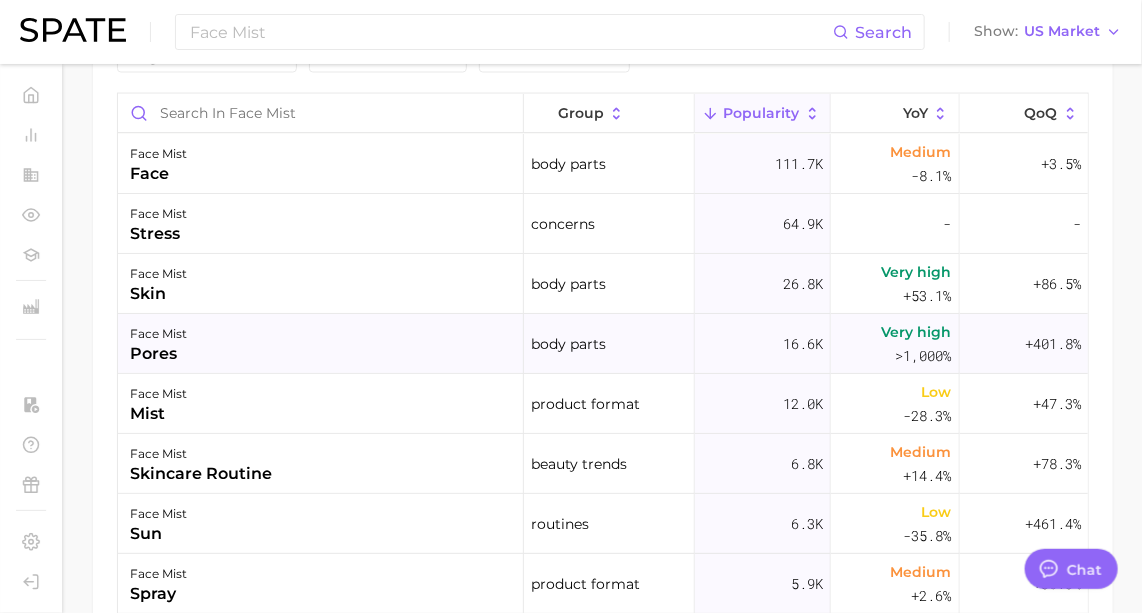 scroll, scrollTop: 999, scrollLeft: 0, axis: vertical 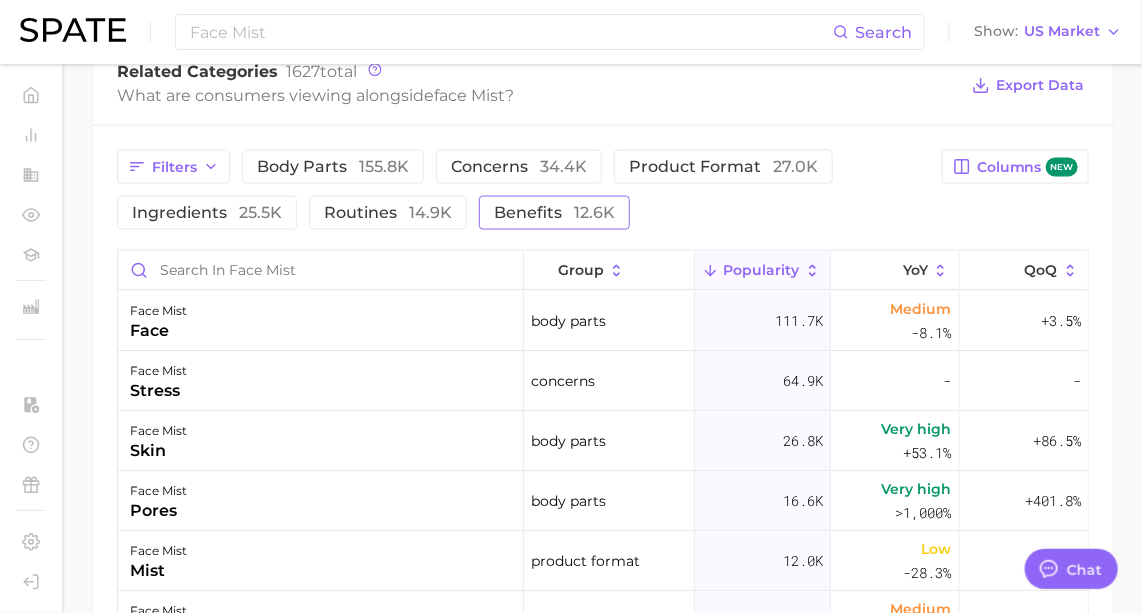click on "benefits   12.6k" at bounding box center [554, 213] 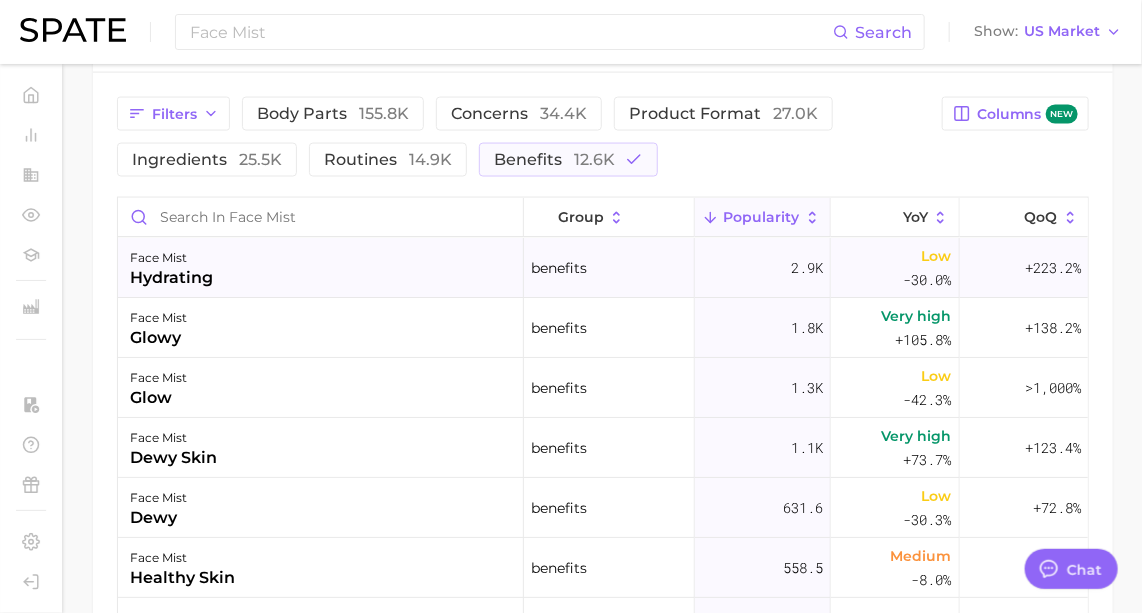 scroll, scrollTop: 1090, scrollLeft: 0, axis: vertical 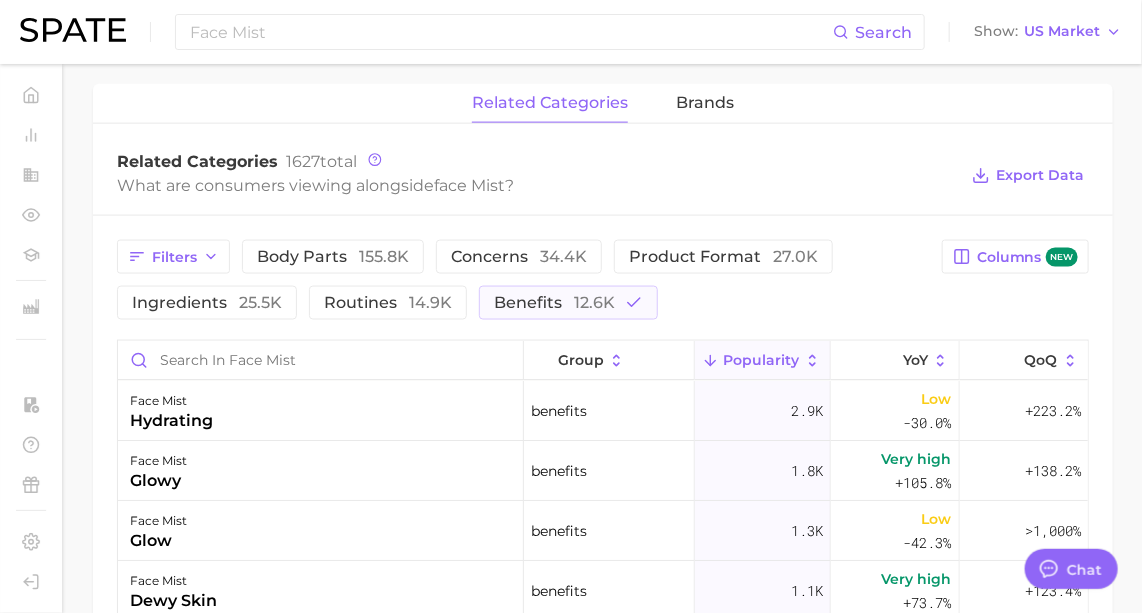 click on "Filters body parts   155.8k concerns   34.4k product format   27.0k ingredients   25.5k routines   14.9k benefits   12.6k" at bounding box center [523, 280] 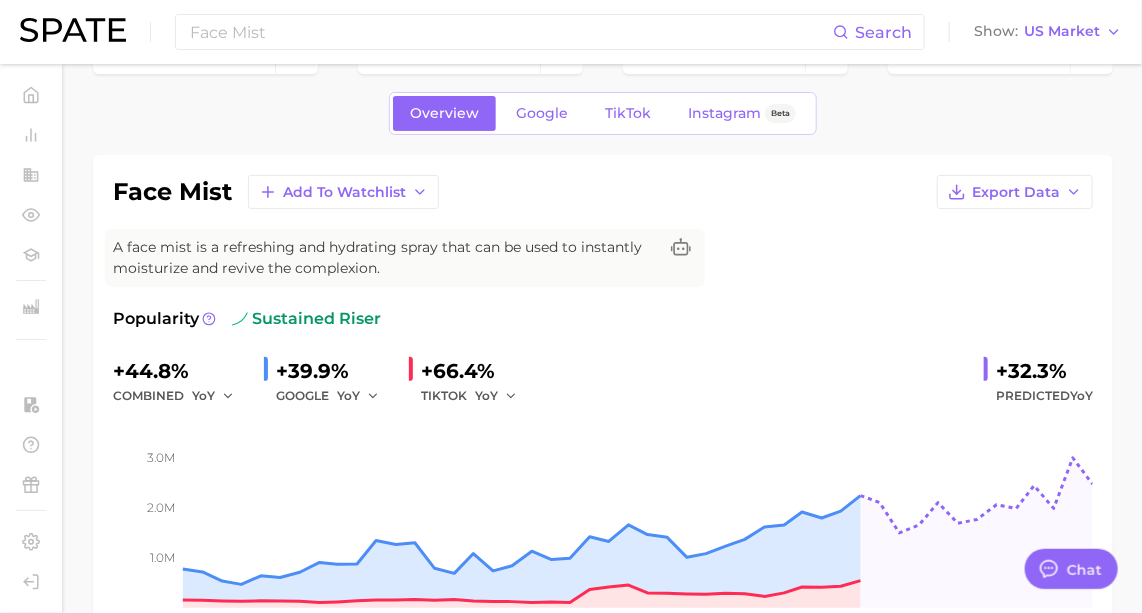 scroll, scrollTop: 0, scrollLeft: 0, axis: both 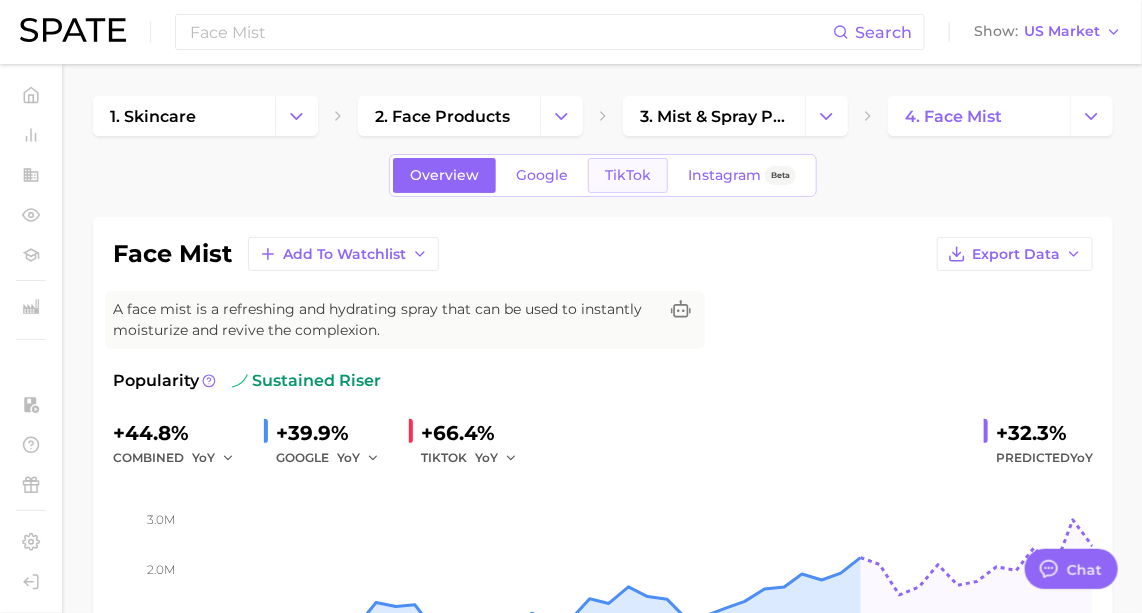 click on "TikTok" at bounding box center (628, 175) 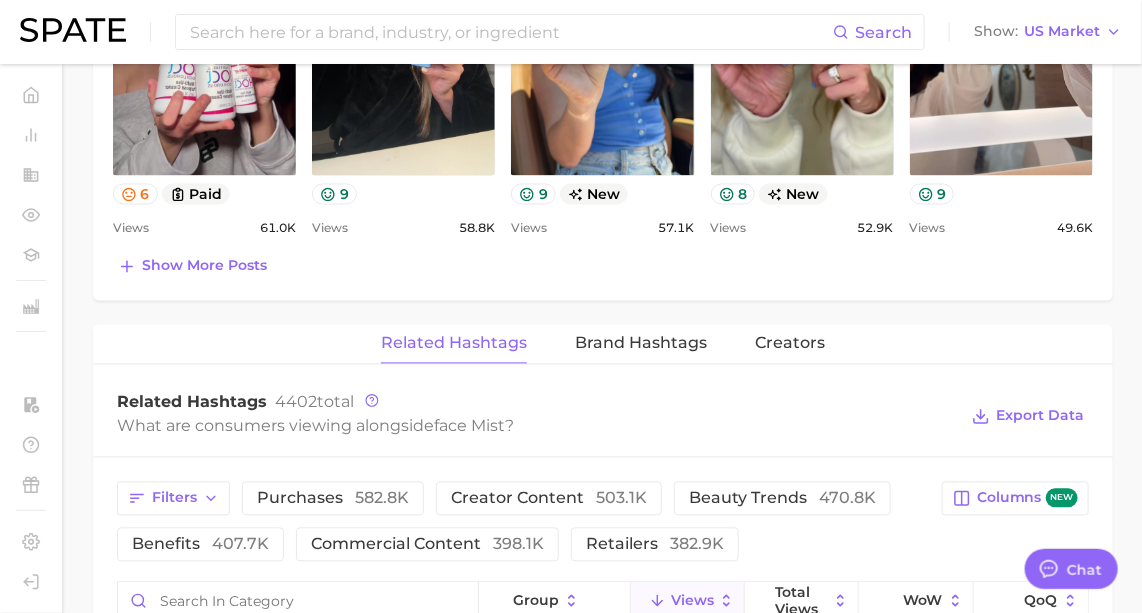 scroll, scrollTop: 1545, scrollLeft: 0, axis: vertical 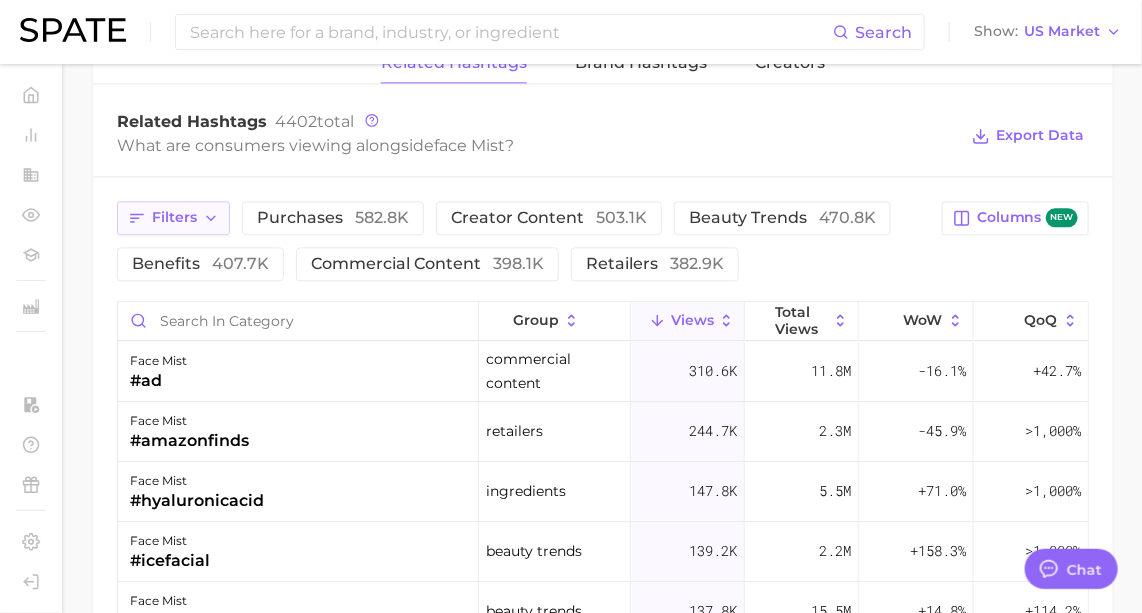 click on "Filters" at bounding box center [174, 217] 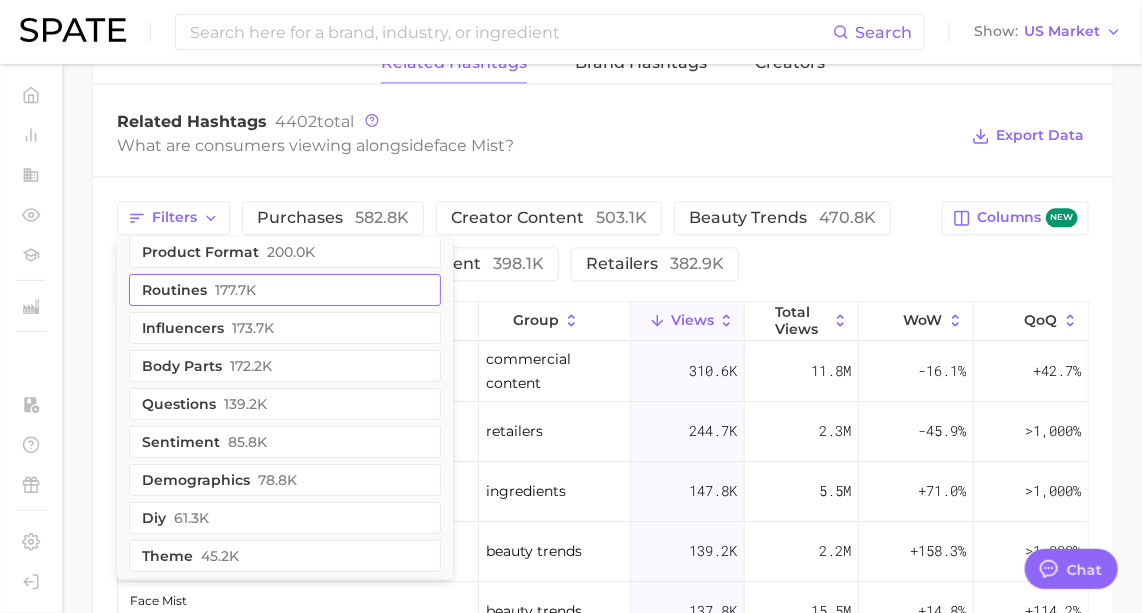 scroll, scrollTop: 0, scrollLeft: 0, axis: both 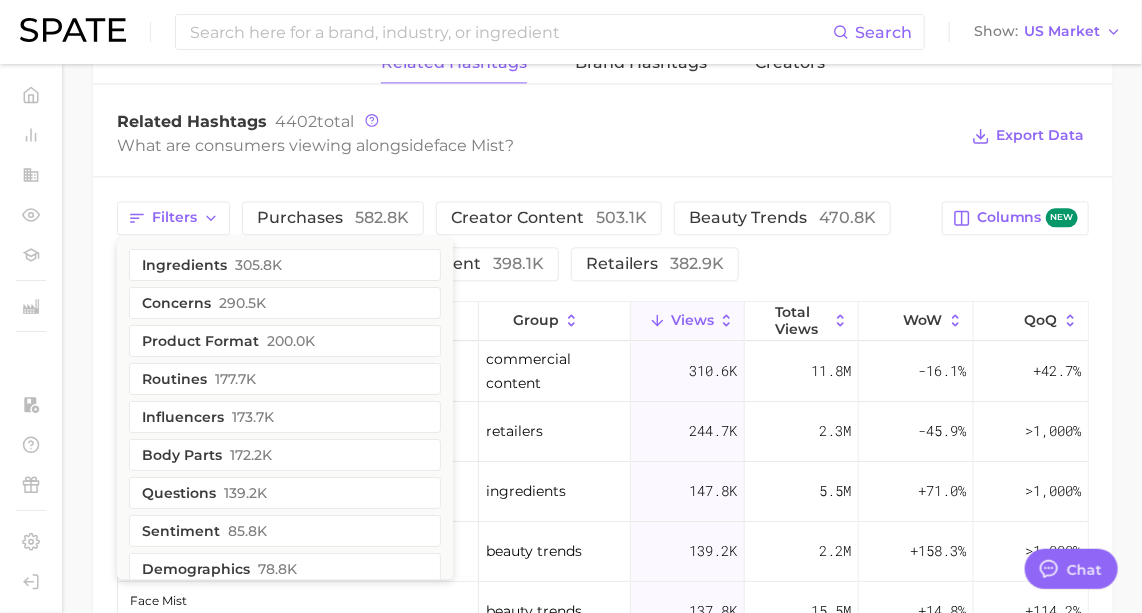click on "What are consumers viewing alongside face mist ?" at bounding box center [537, 145] 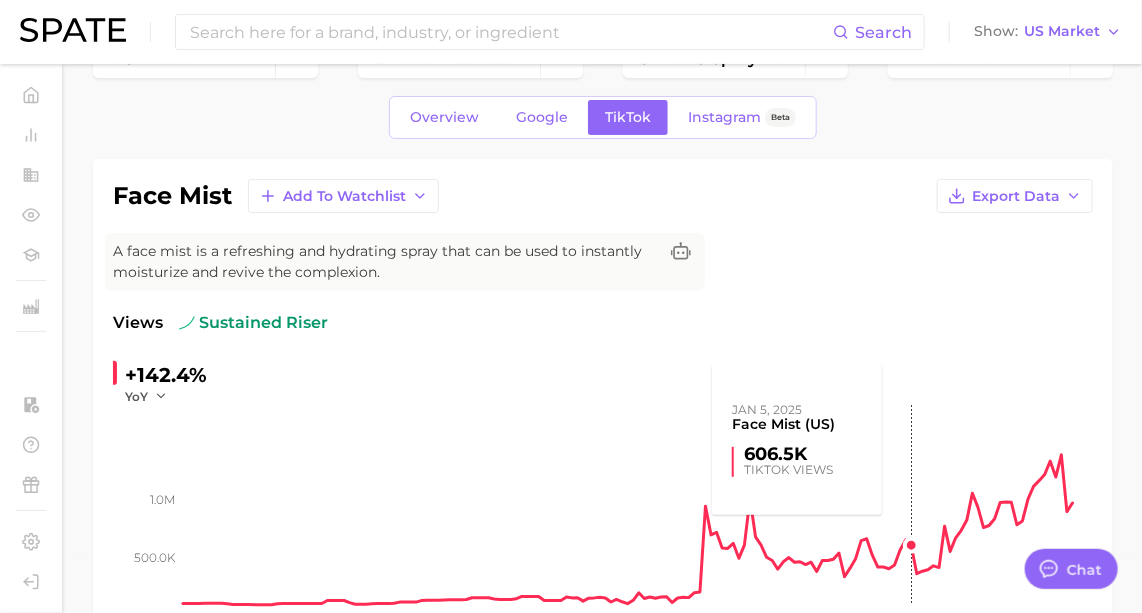 scroll, scrollTop: 0, scrollLeft: 0, axis: both 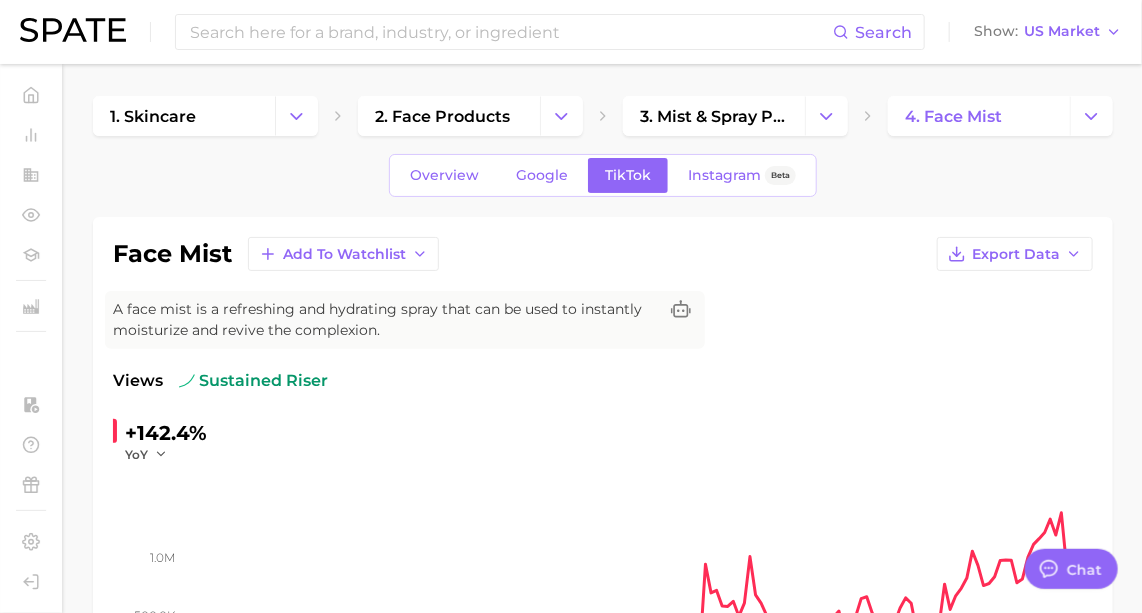click on "Overview Google TikTok Instagram Beta" at bounding box center (603, 175) 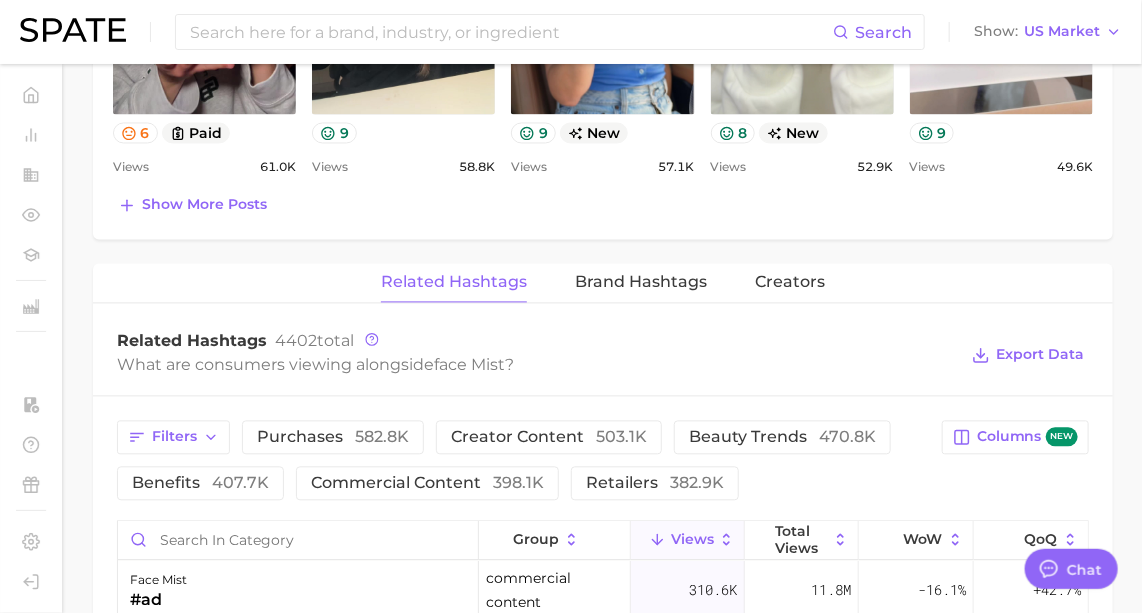scroll, scrollTop: 1363, scrollLeft: 0, axis: vertical 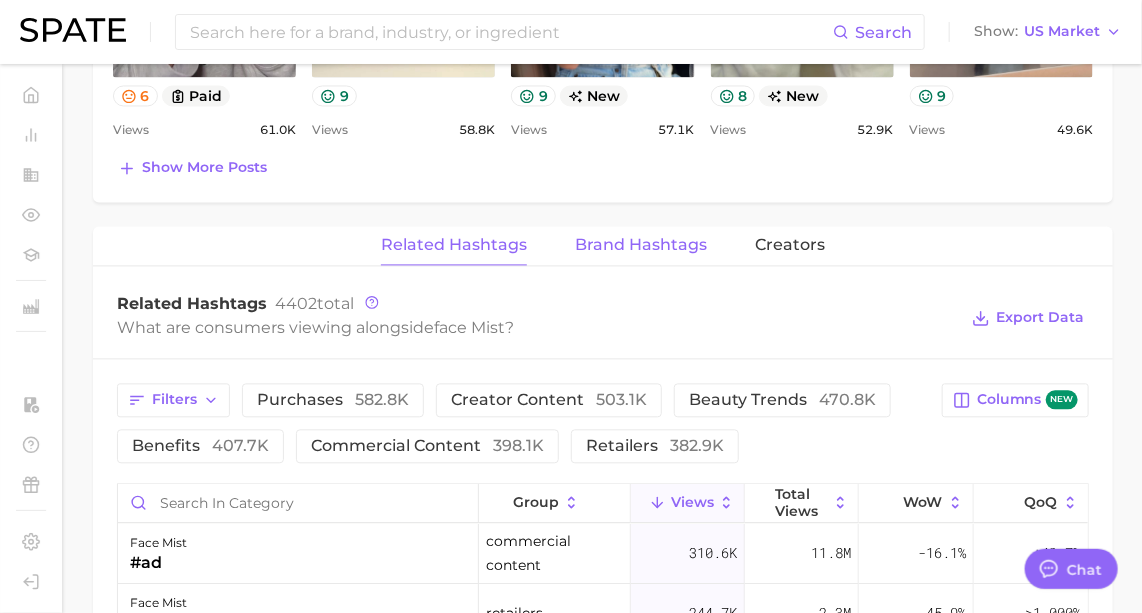 click on "Brand Hashtags" at bounding box center (641, 245) 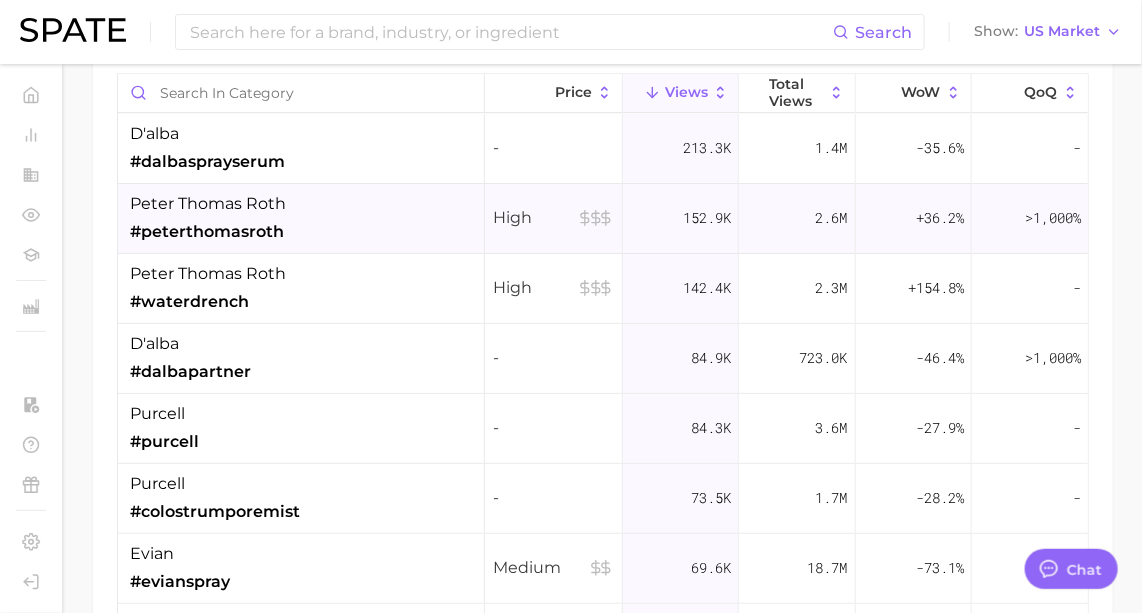 scroll, scrollTop: 1636, scrollLeft: 0, axis: vertical 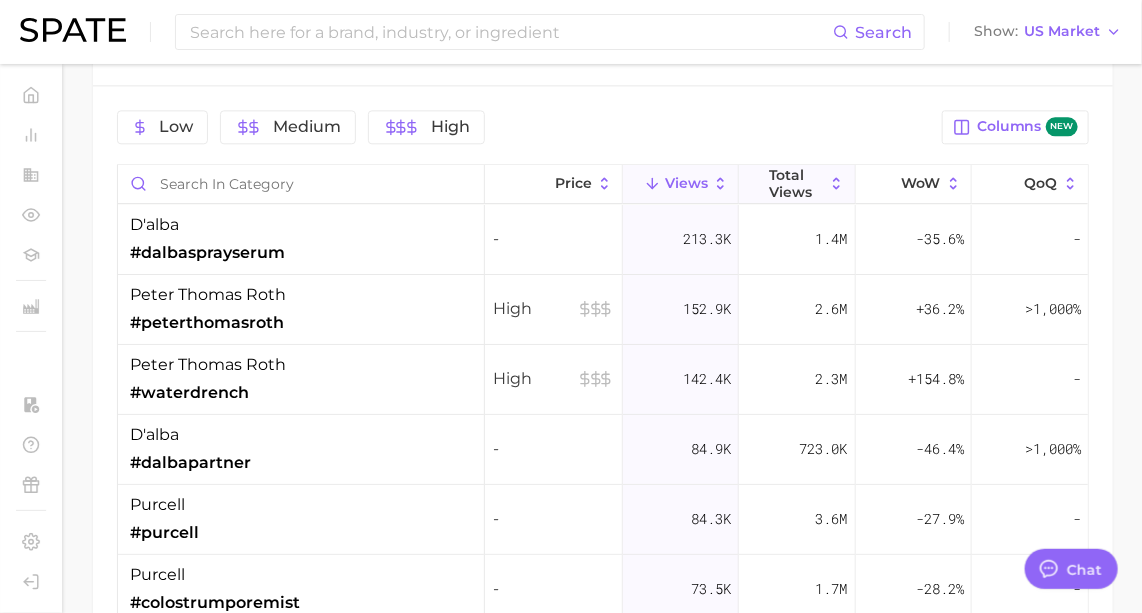 click on "Total Views" at bounding box center [797, 183] 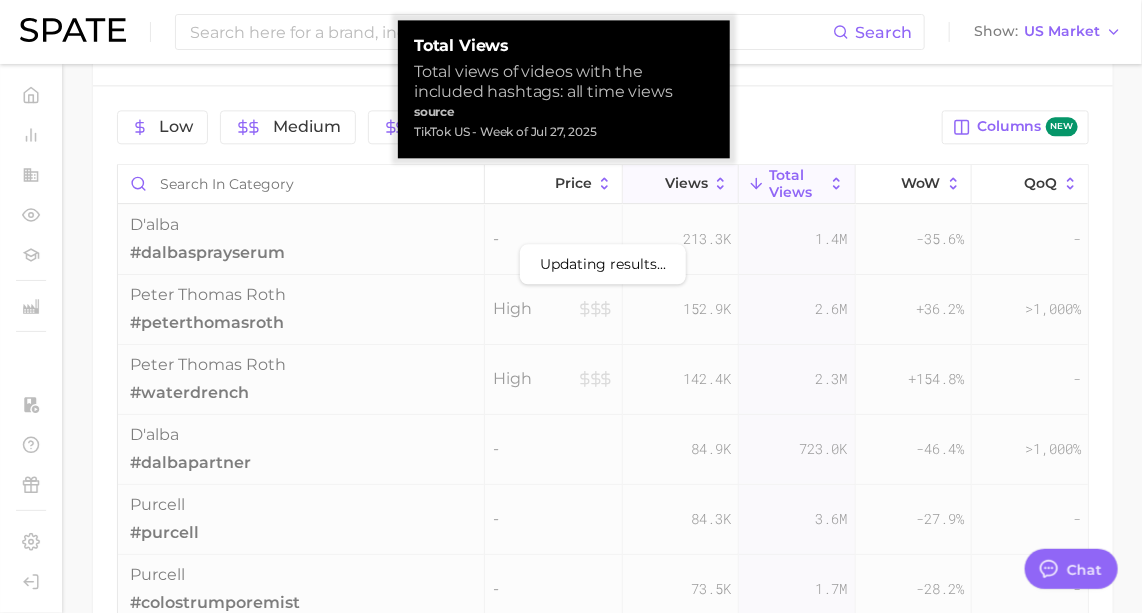 click on "Views" at bounding box center [681, 184] 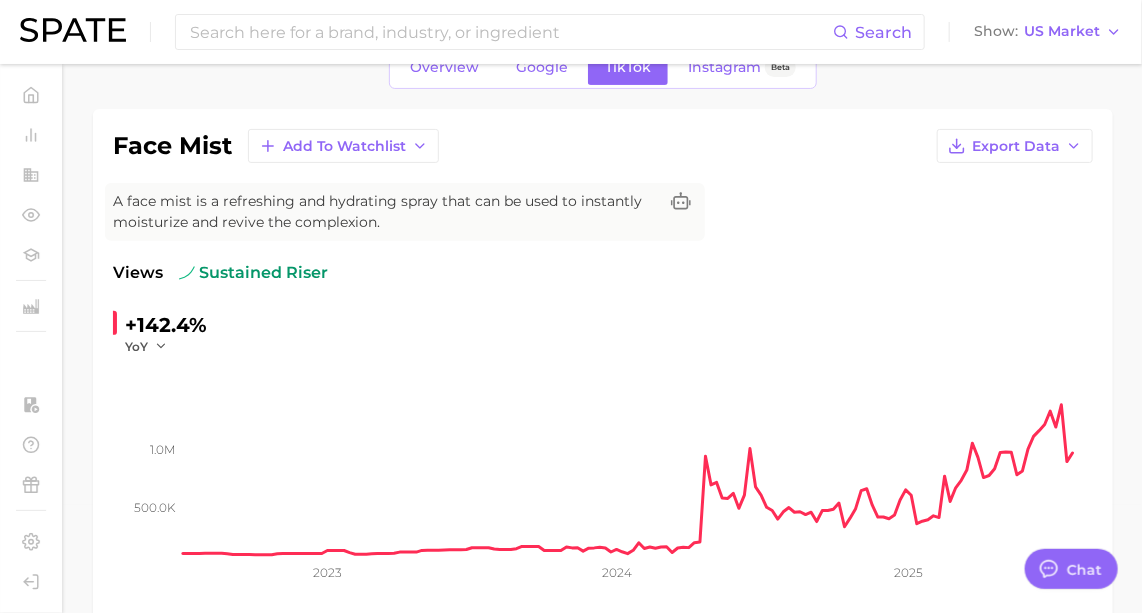 scroll, scrollTop: 0, scrollLeft: 0, axis: both 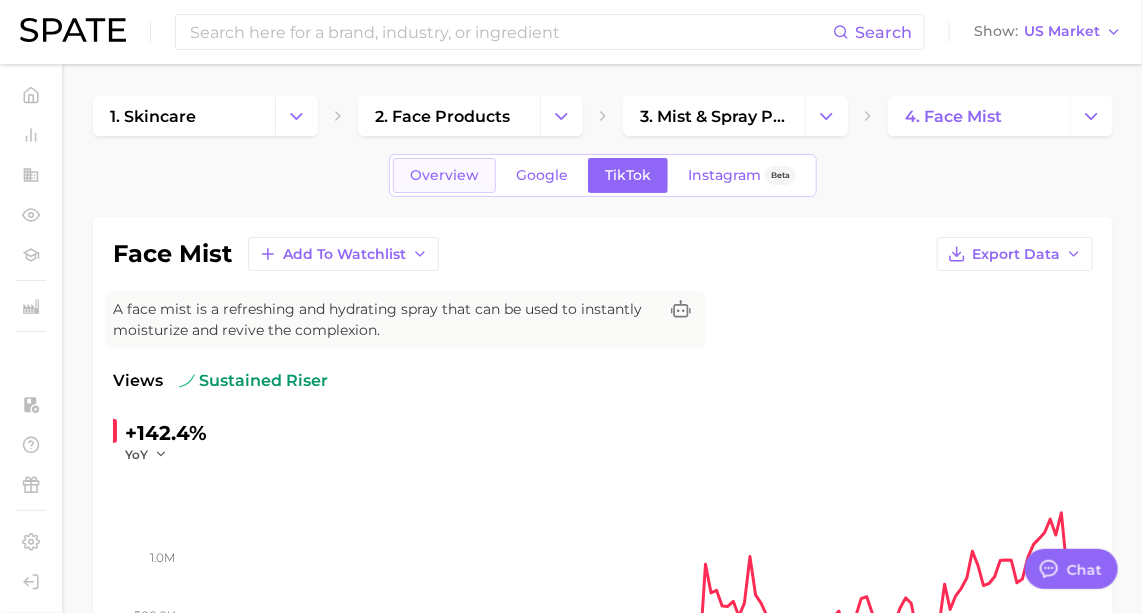 click on "Overview" at bounding box center [444, 175] 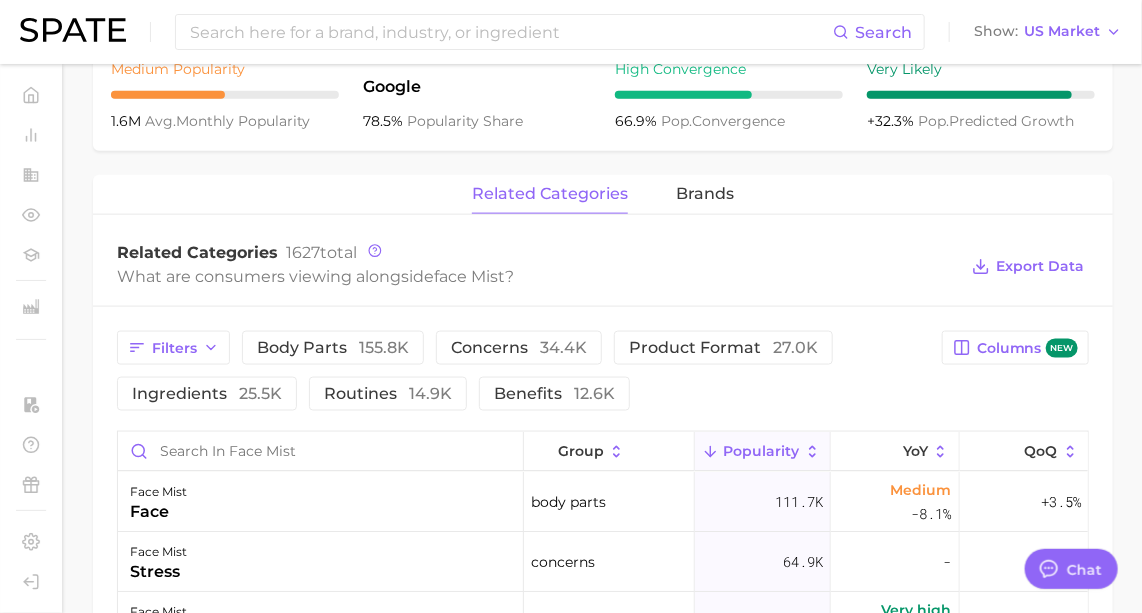 scroll, scrollTop: 909, scrollLeft: 0, axis: vertical 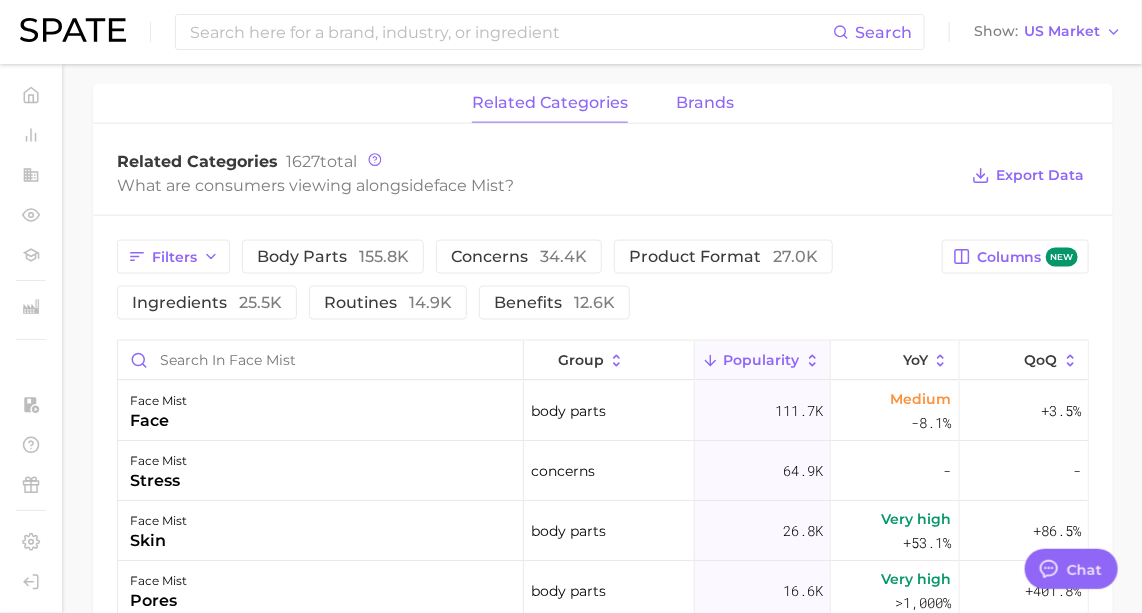 click on "brands" at bounding box center [705, 103] 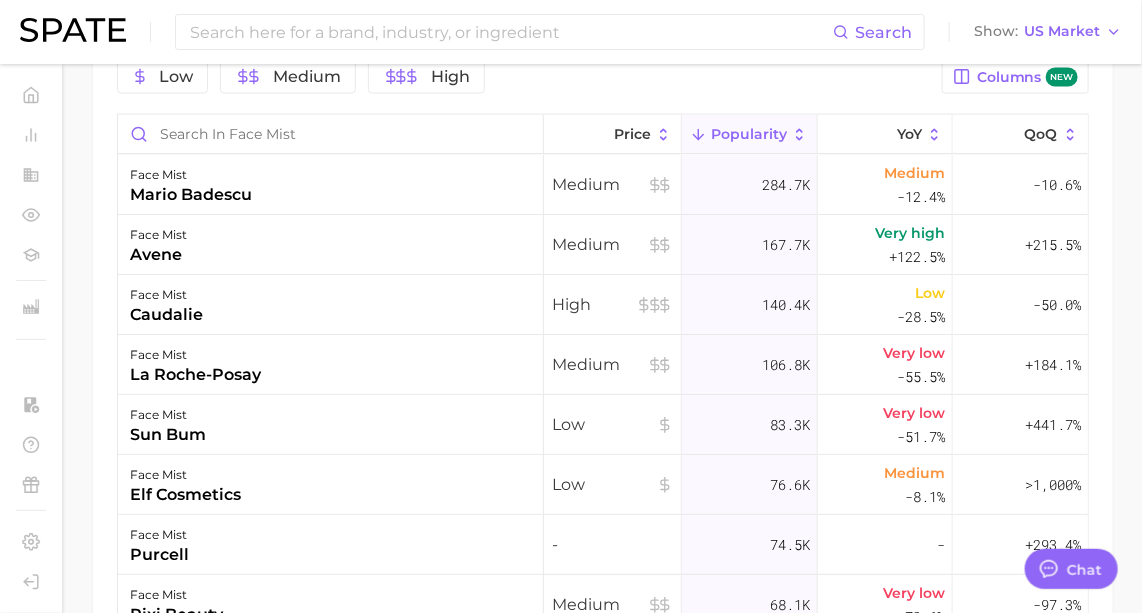 scroll, scrollTop: 1090, scrollLeft: 0, axis: vertical 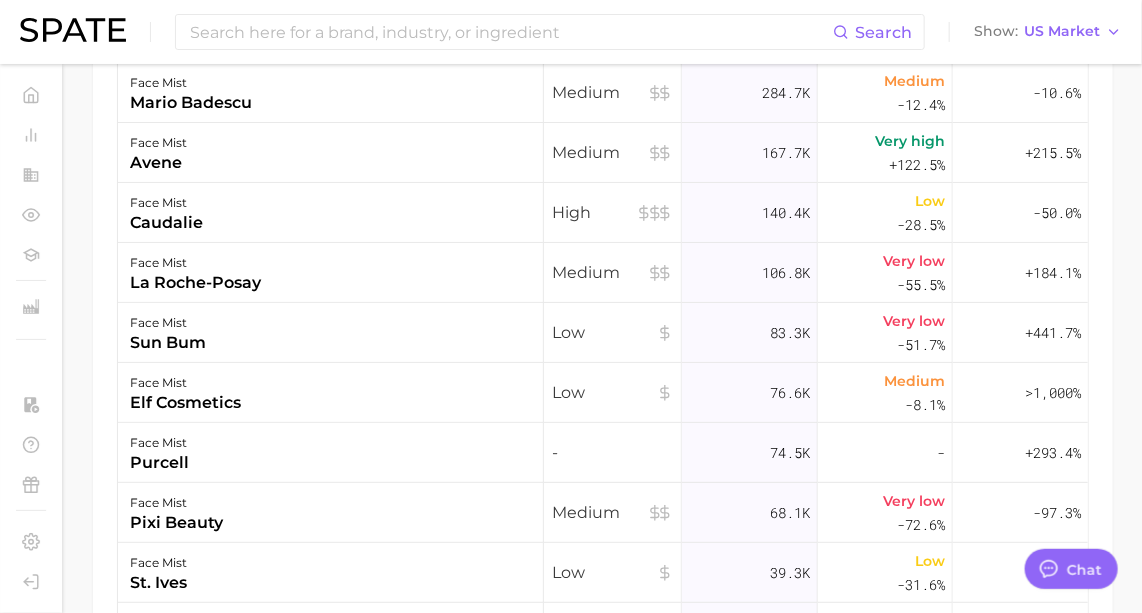 click on "face mist chanel beauty High 26.6k Very high >1,000% -81.0%" at bounding box center [603, -179] 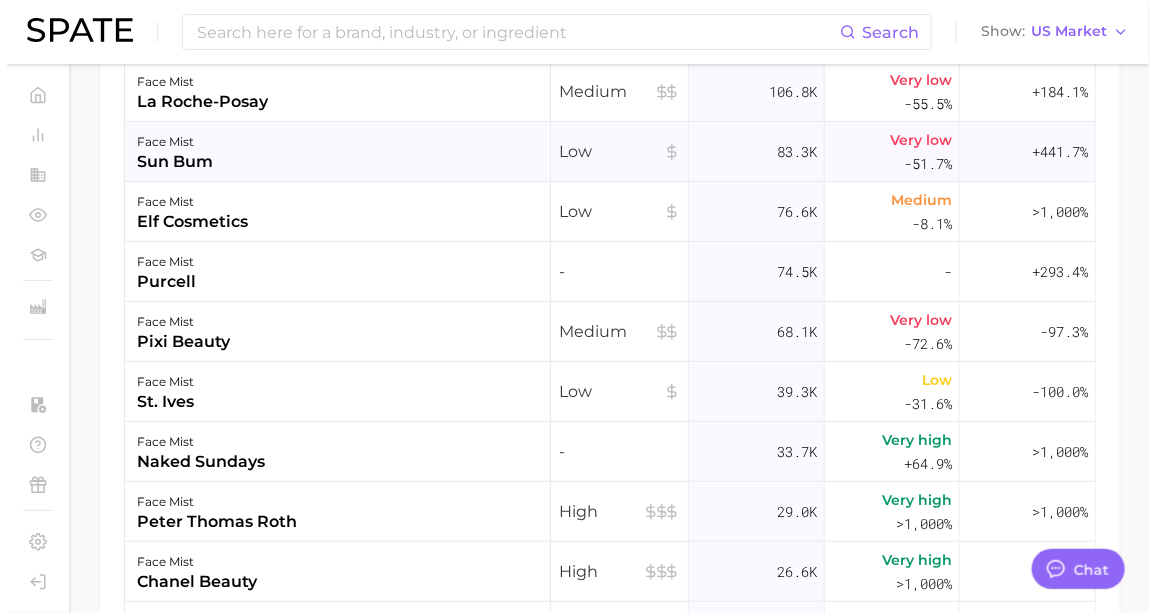 scroll, scrollTop: 454, scrollLeft: 0, axis: vertical 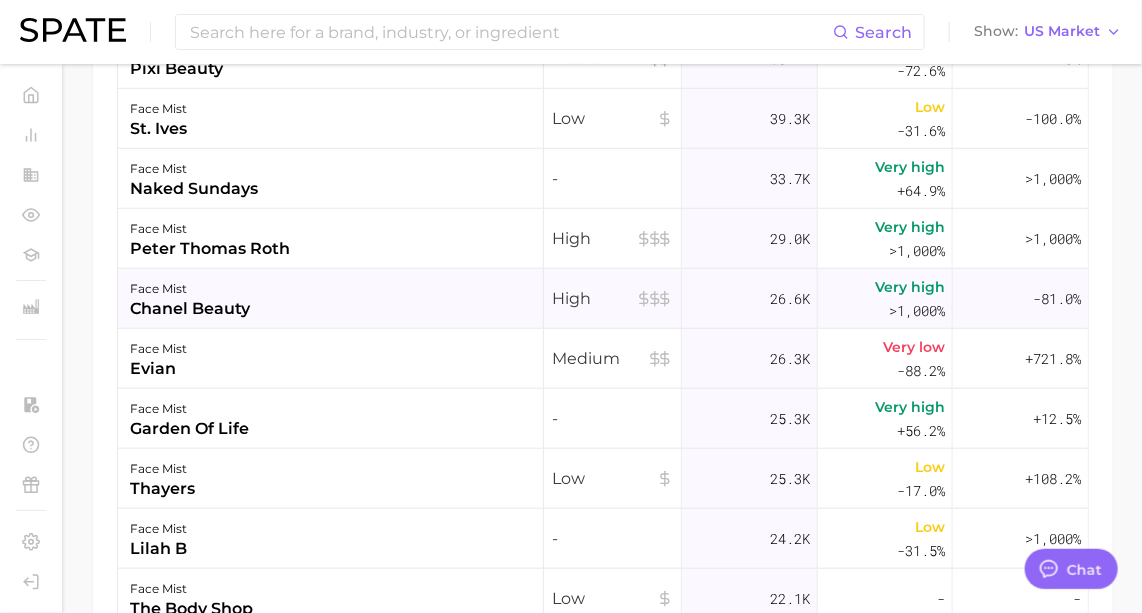 click 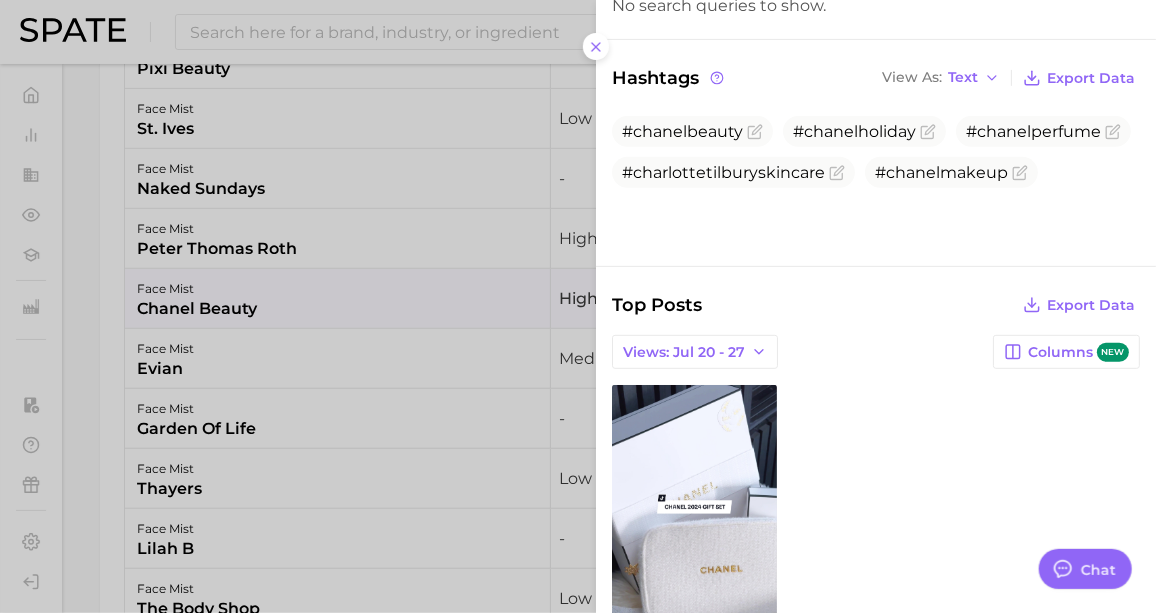 scroll, scrollTop: 0, scrollLeft: 0, axis: both 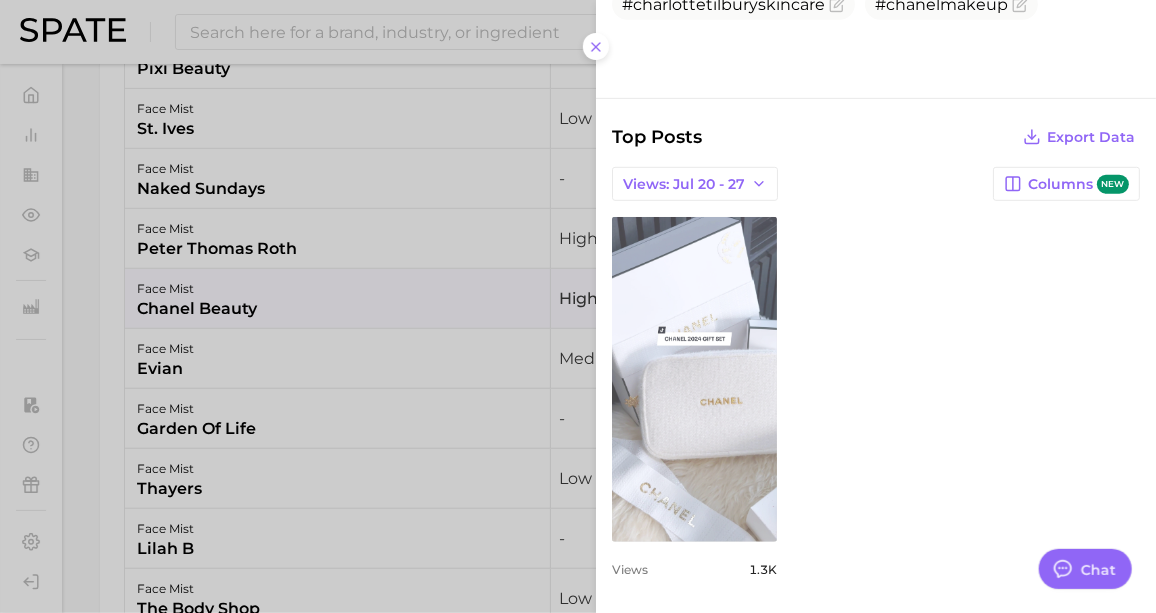 click on "view post on TikTok" at bounding box center [694, 379] 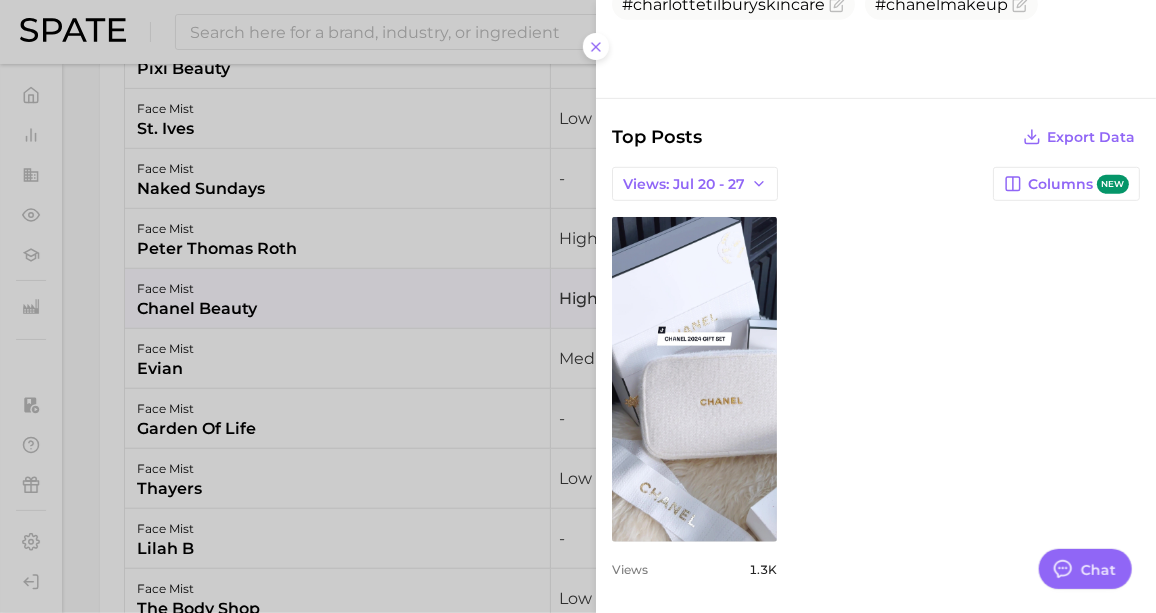 click at bounding box center [578, 306] 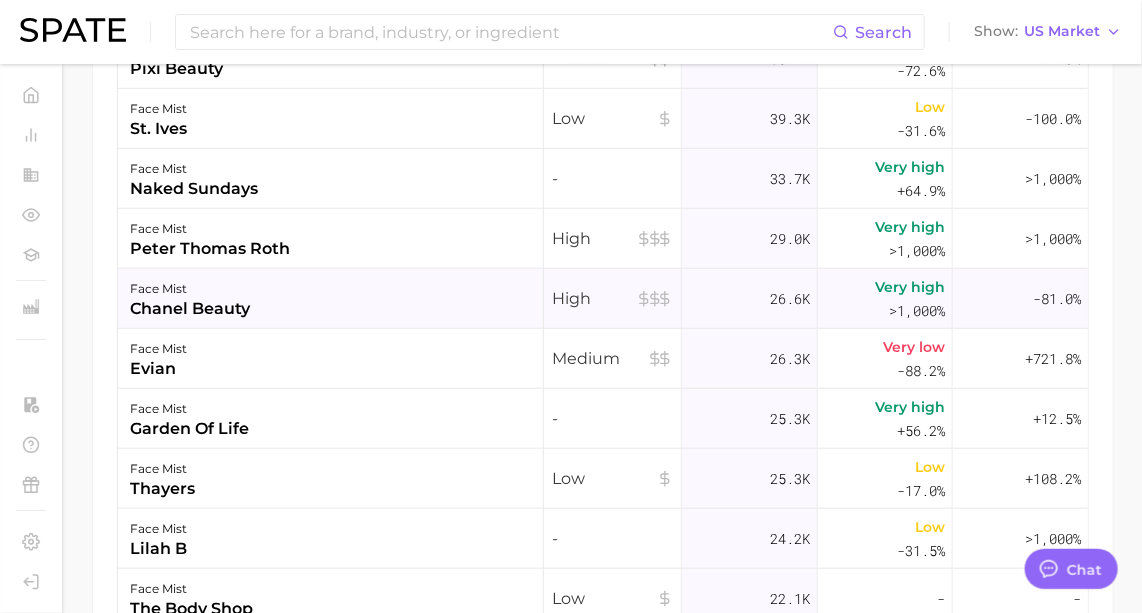 click on "26.6k" at bounding box center [750, 299] 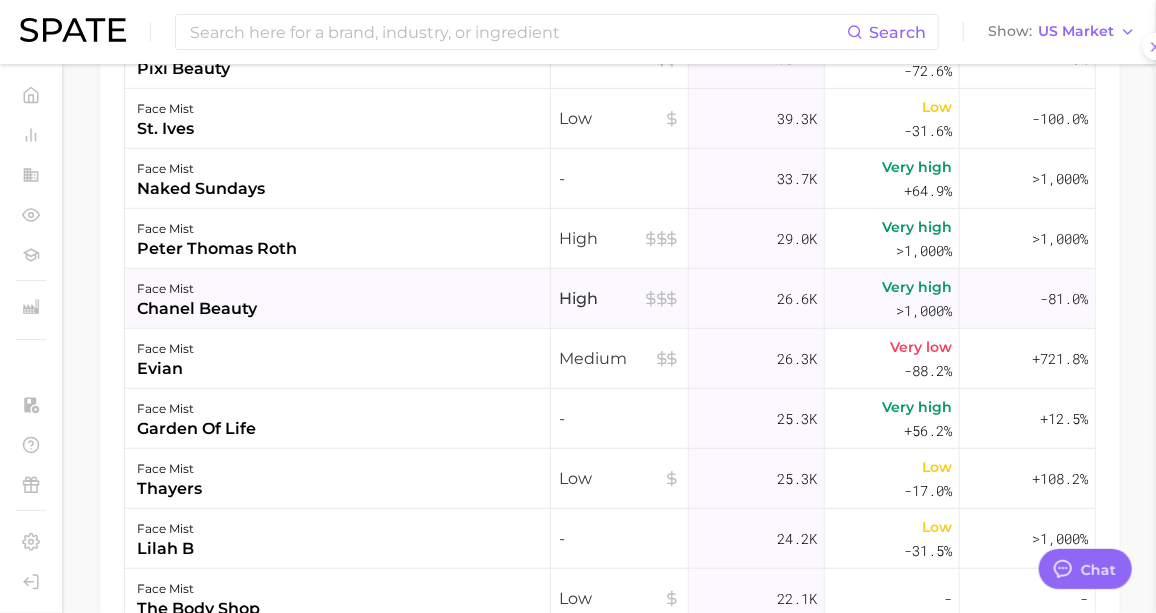 scroll, scrollTop: 0, scrollLeft: 0, axis: both 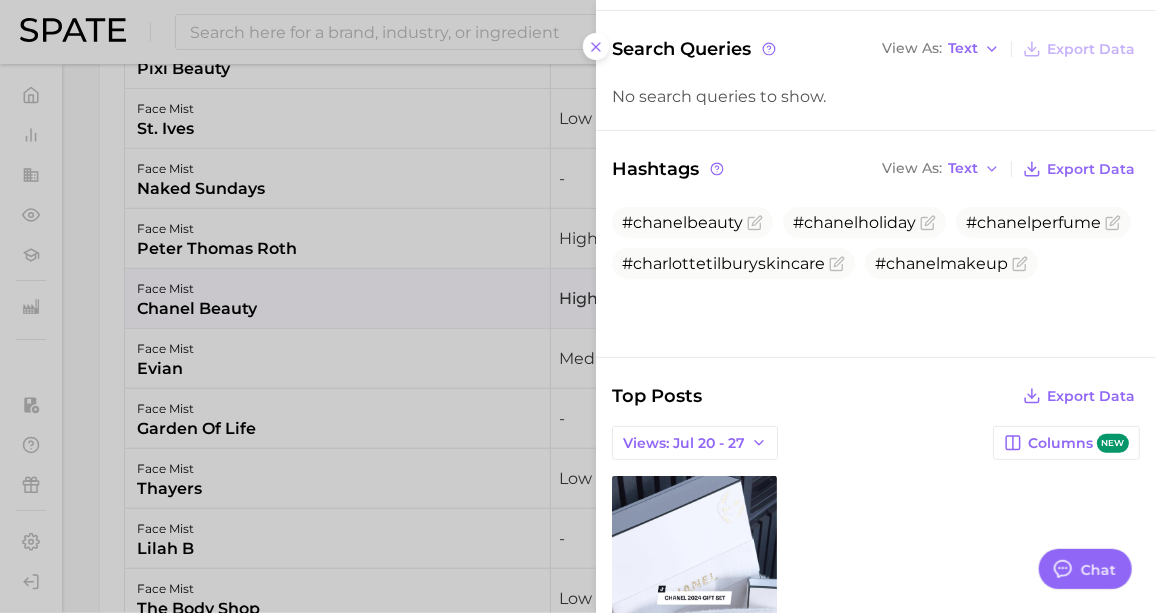 click at bounding box center (578, 306) 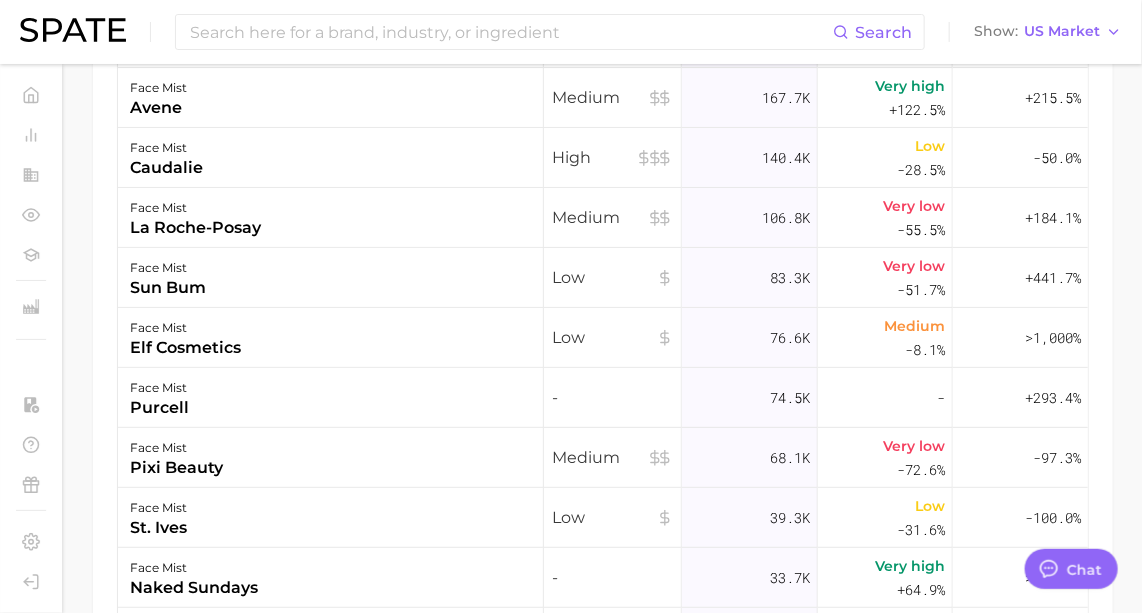 scroll, scrollTop: 0, scrollLeft: 0, axis: both 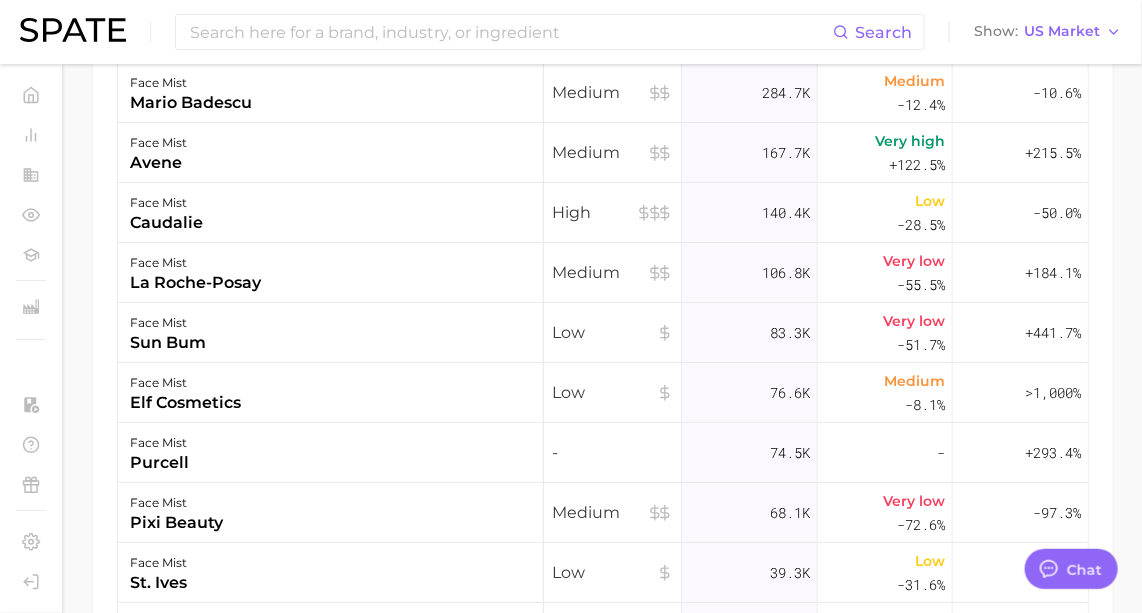 click on "face mist chanel beauty High 26.6k Very high >1,000% -81.0%" at bounding box center (603, -179) 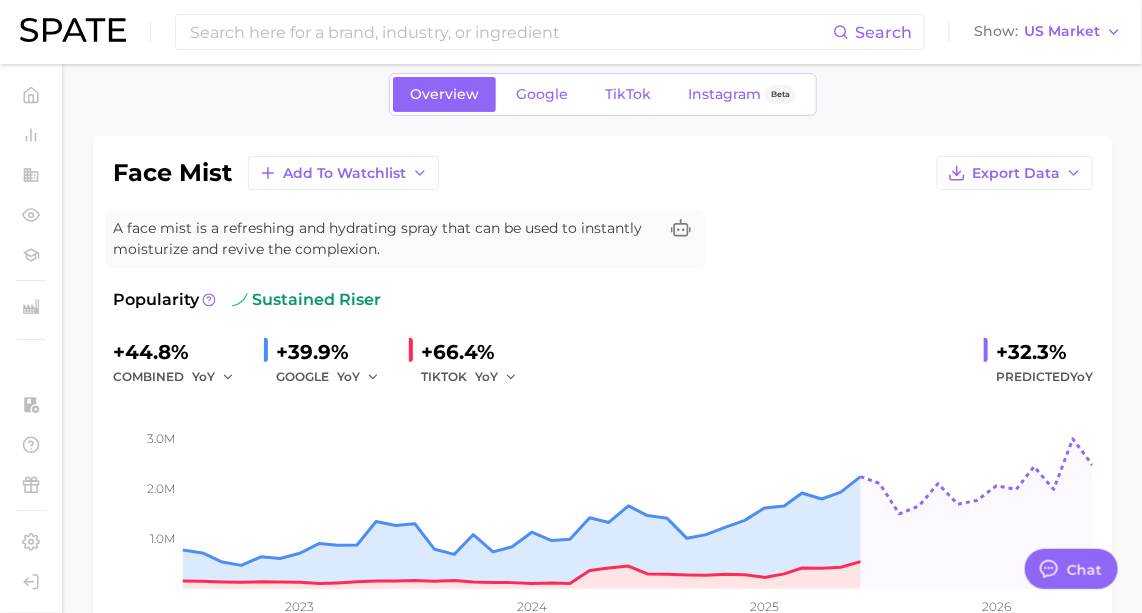 scroll, scrollTop: 181, scrollLeft: 0, axis: vertical 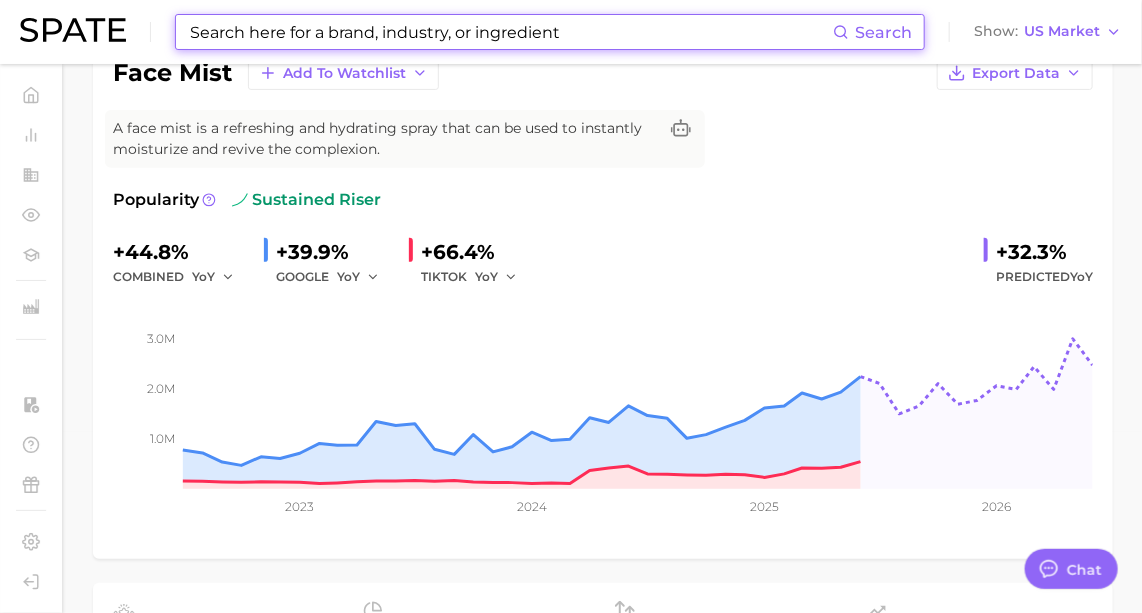 click at bounding box center (510, 32) 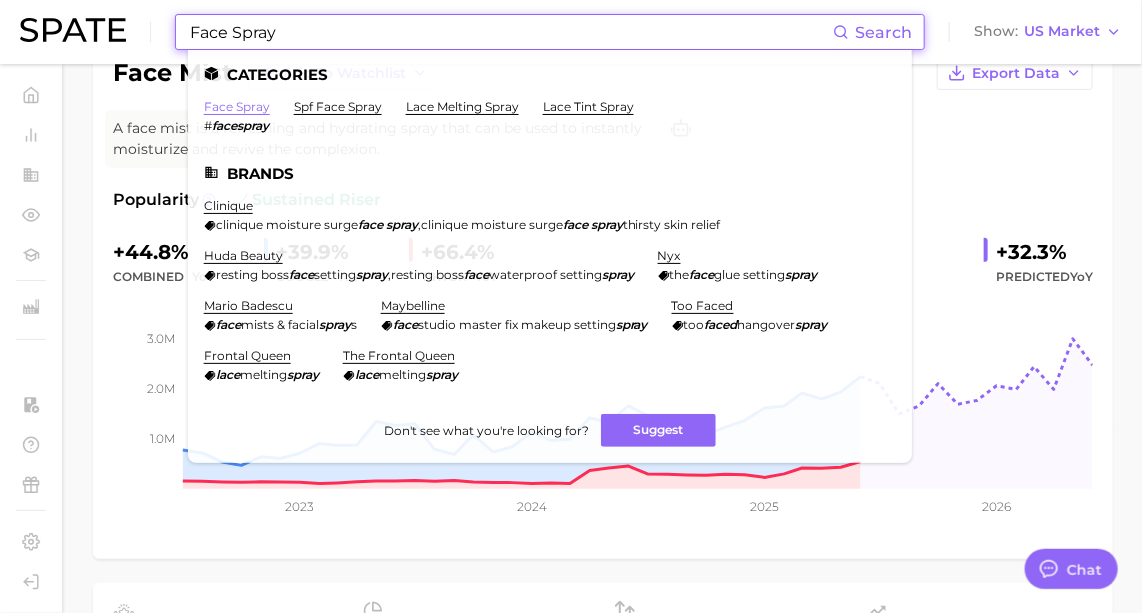 type on "Face Spray" 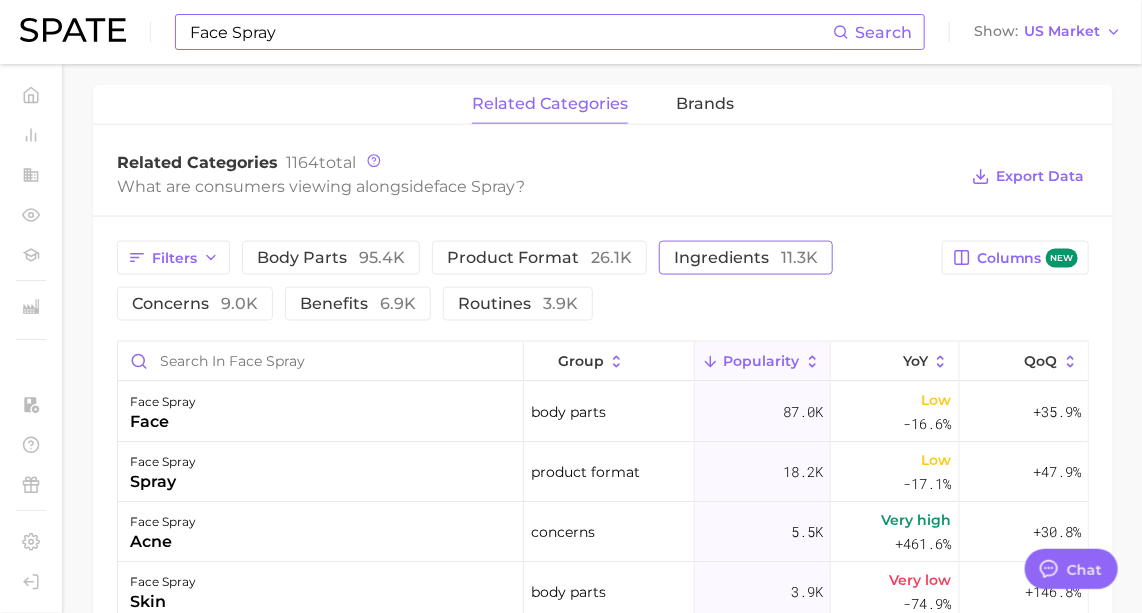 scroll, scrollTop: 909, scrollLeft: 0, axis: vertical 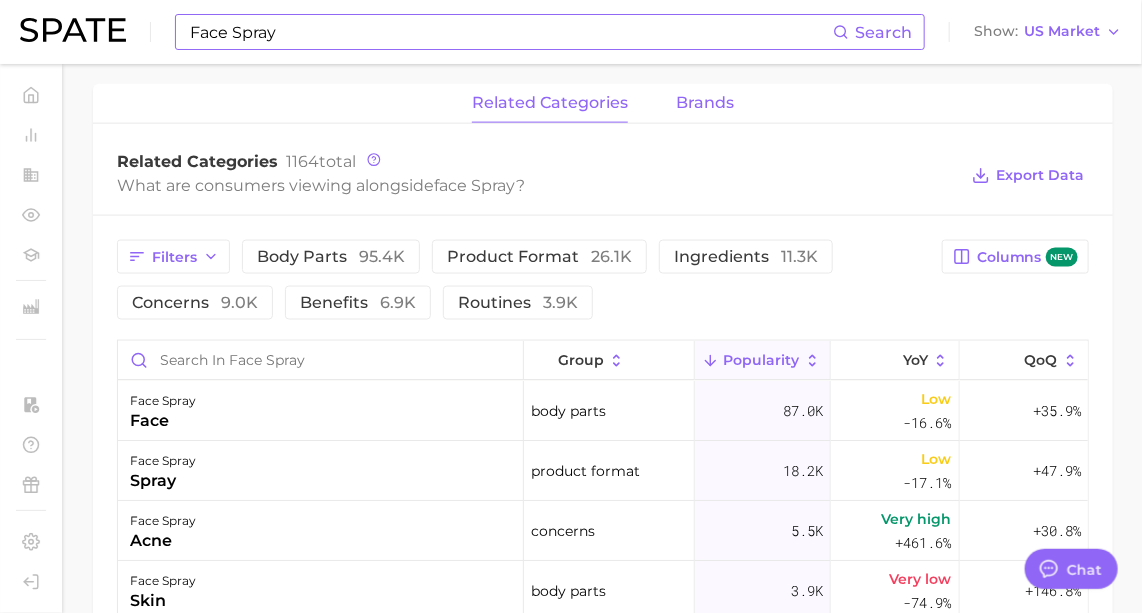 click on "brands" at bounding box center [705, 103] 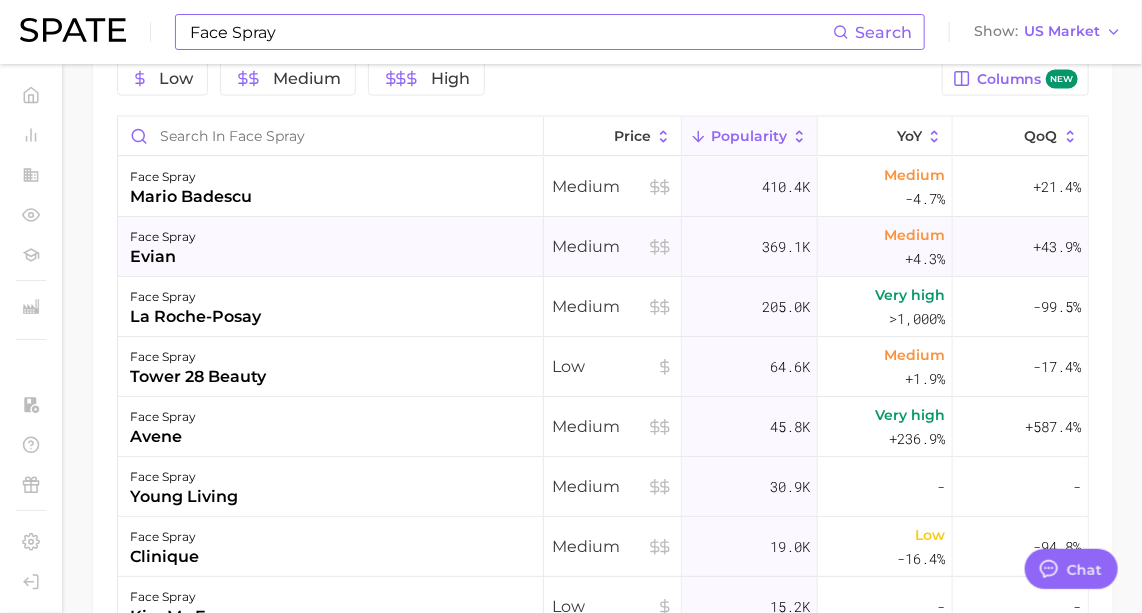 scroll, scrollTop: 1090, scrollLeft: 0, axis: vertical 